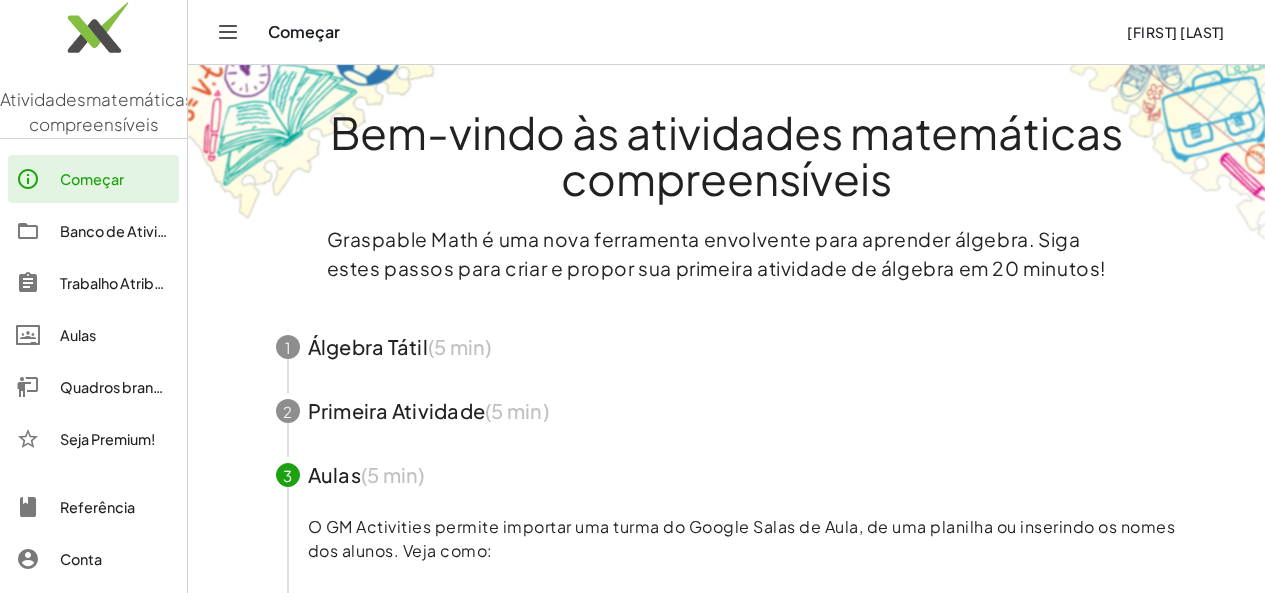 scroll, scrollTop: 0, scrollLeft: 0, axis: both 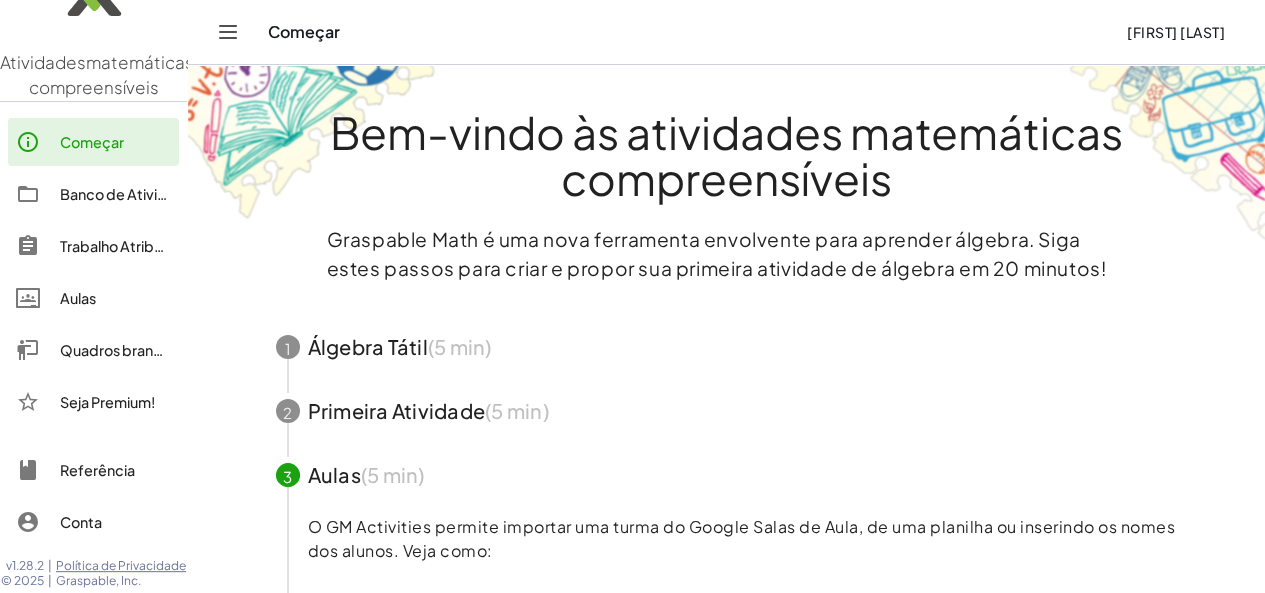 click on "Começar" at bounding box center [689, 32] 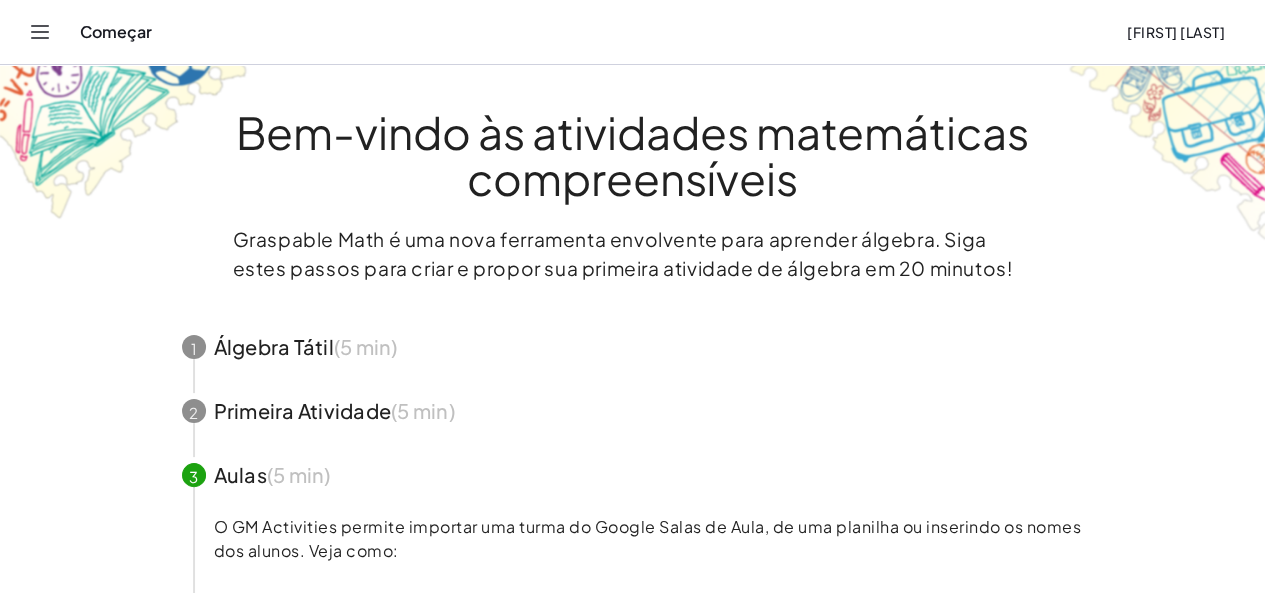 click on "[FIRST] [LAST]" at bounding box center [632, 32] 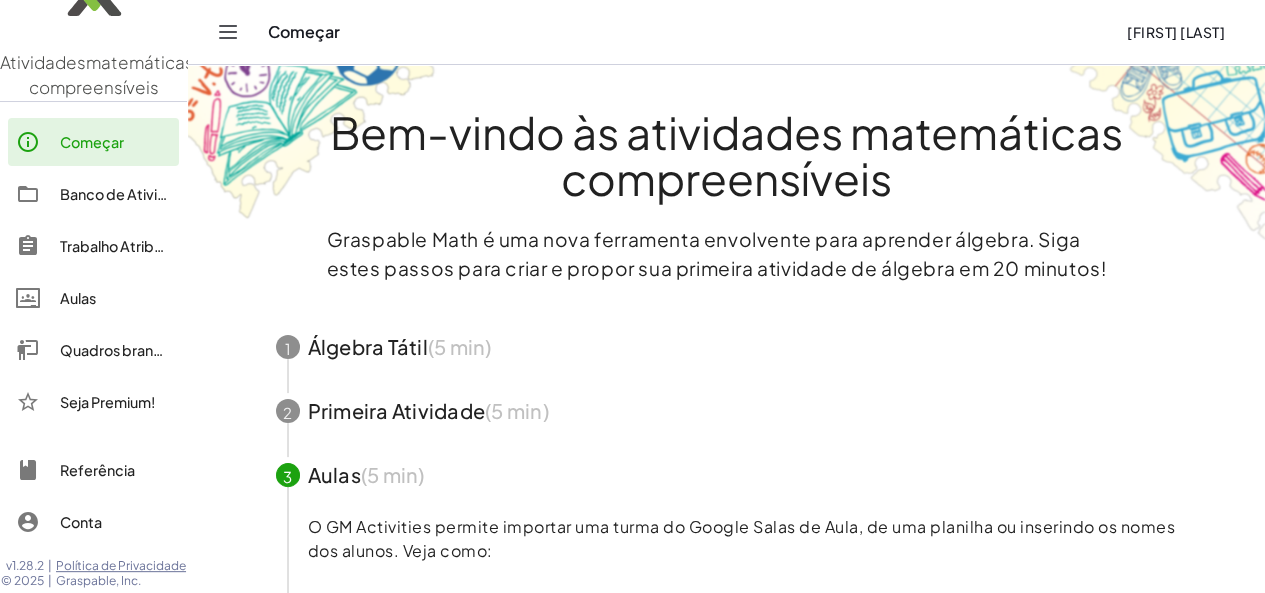 click on "Banco de Atividades" at bounding box center [130, 194] 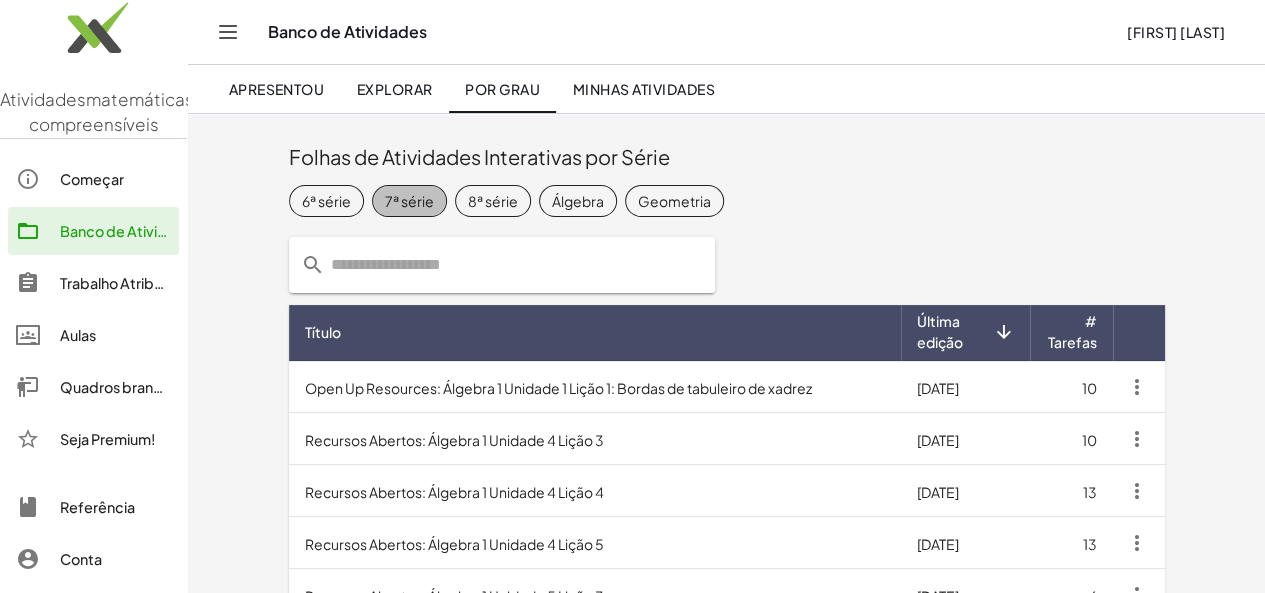 click on "7ª série" at bounding box center [409, 200] 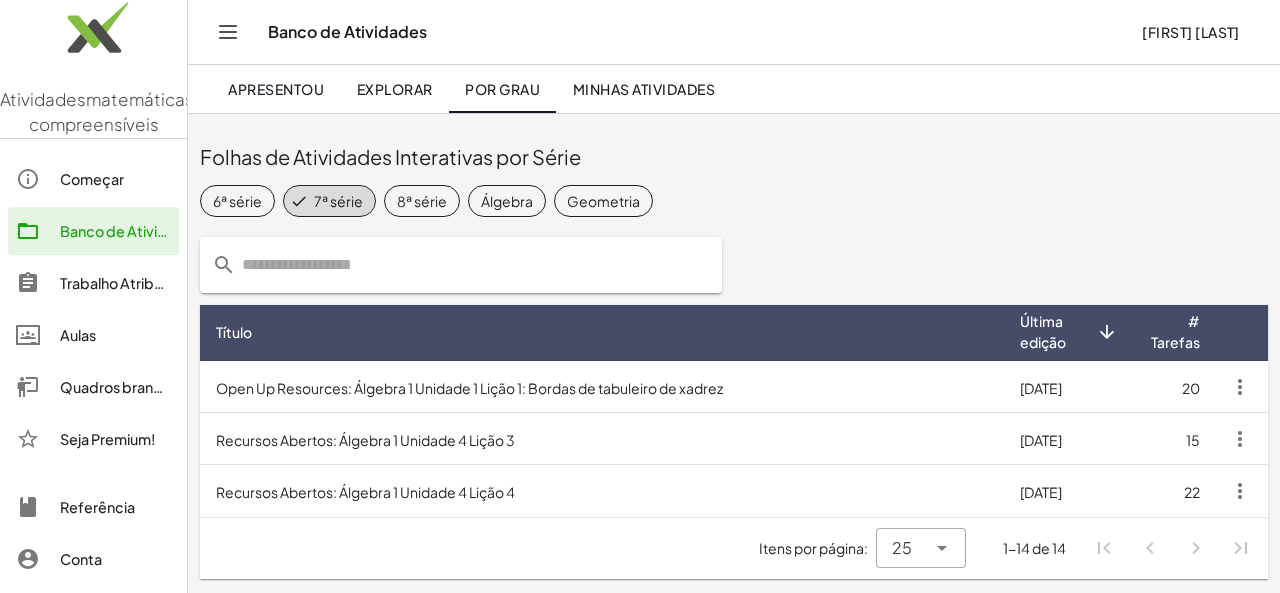 click 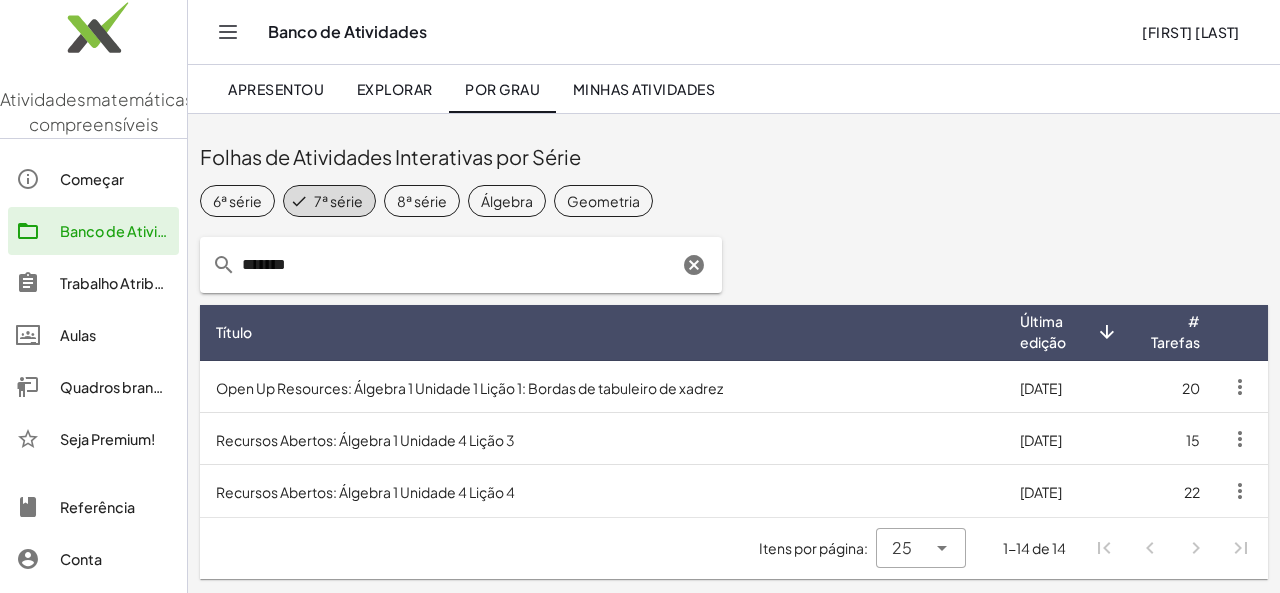 type on "*******" 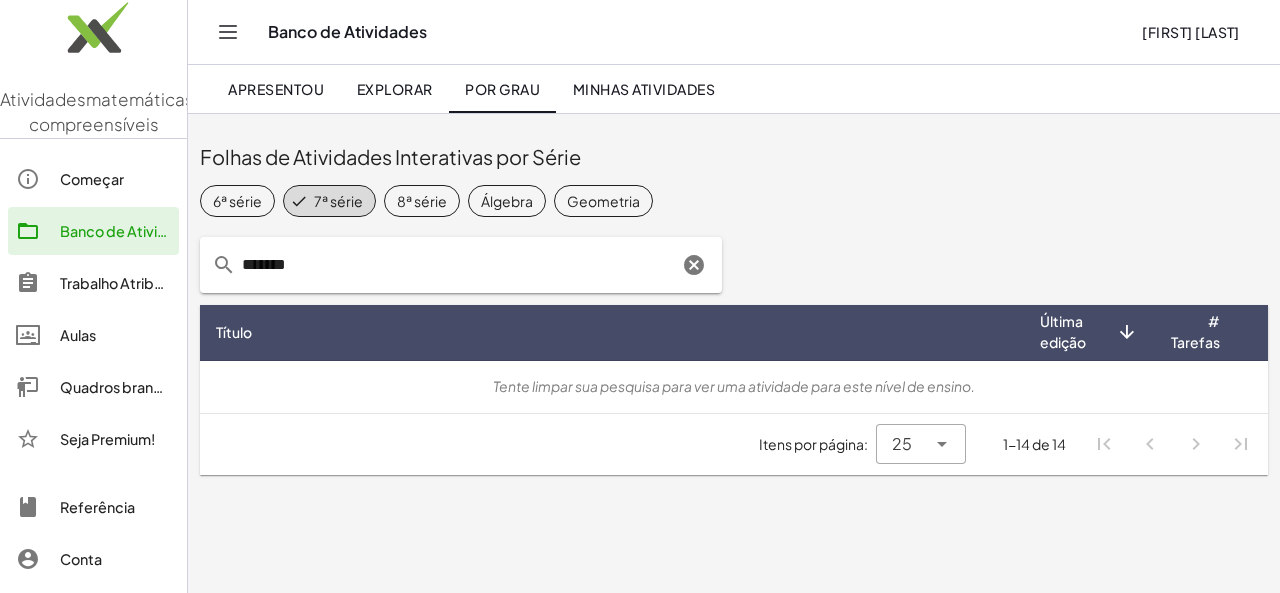 click on "*******" 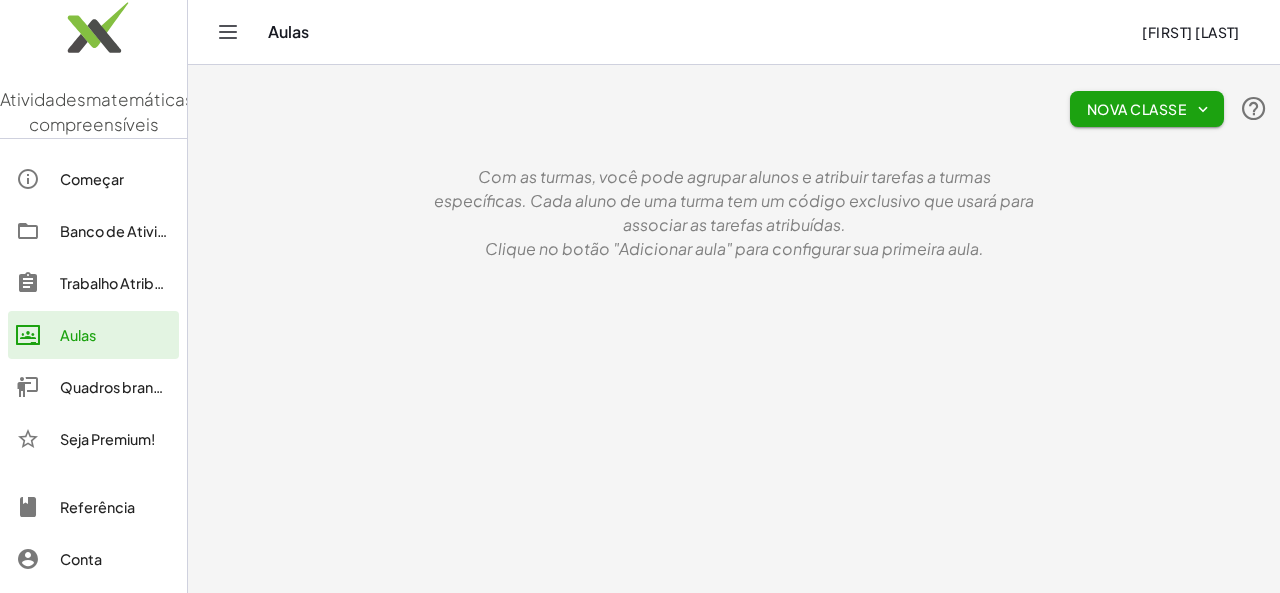 click on "Trabalho Atribuído" at bounding box center [122, 283] 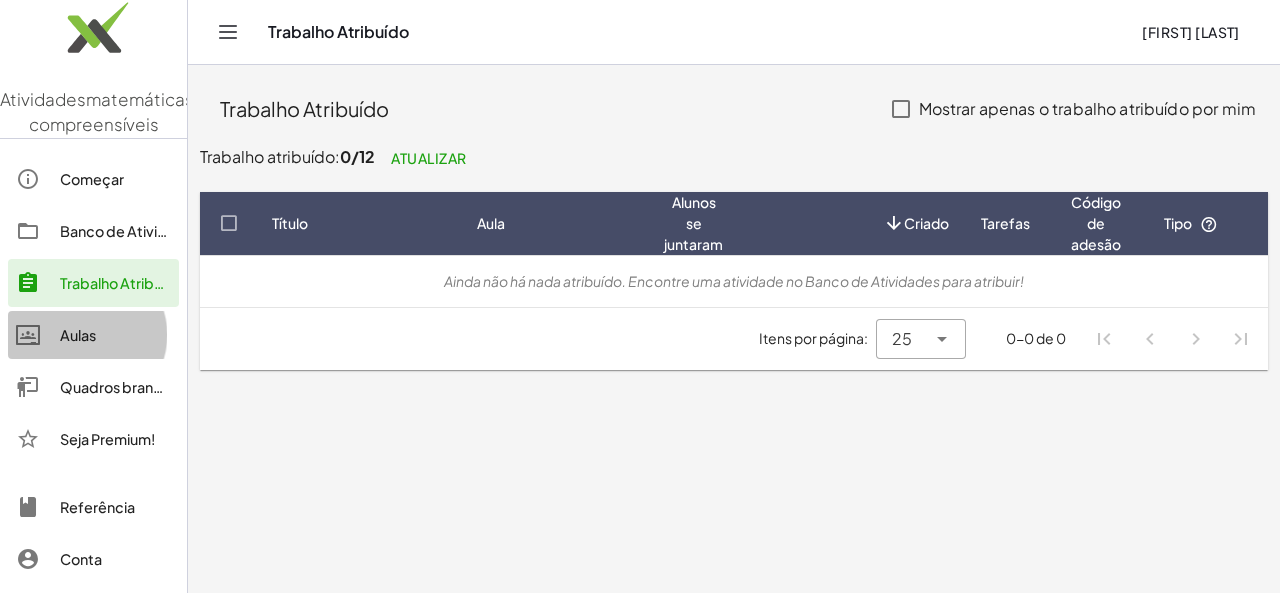 click on "Aulas" at bounding box center [78, 335] 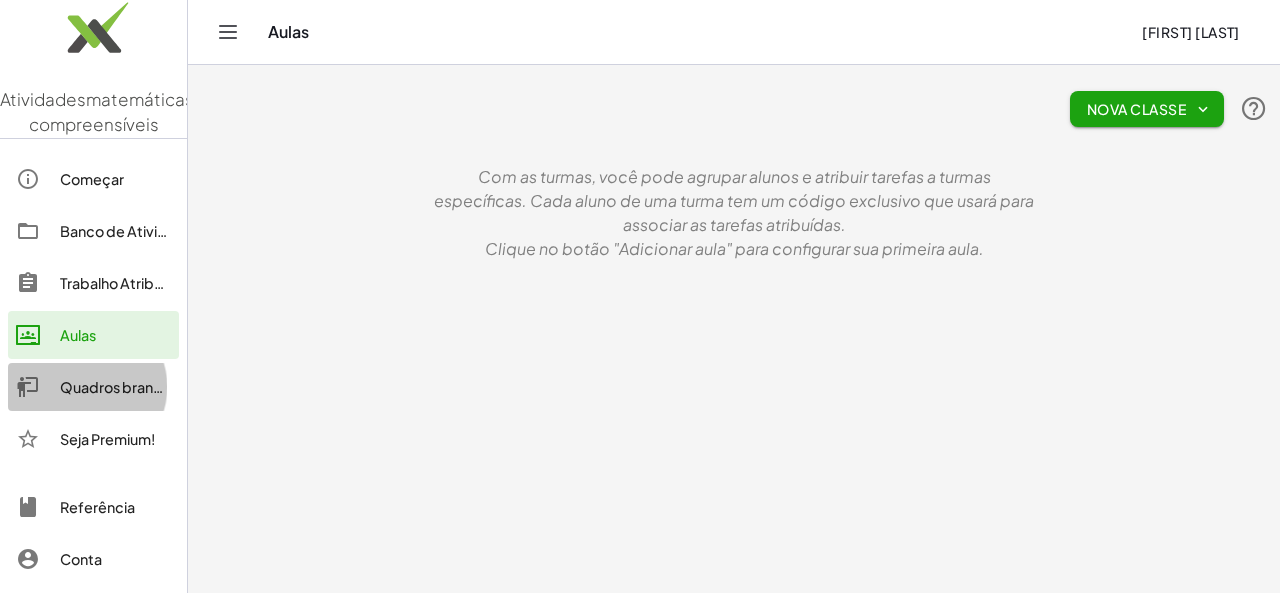 click on "Quadros brancos" at bounding box center [119, 387] 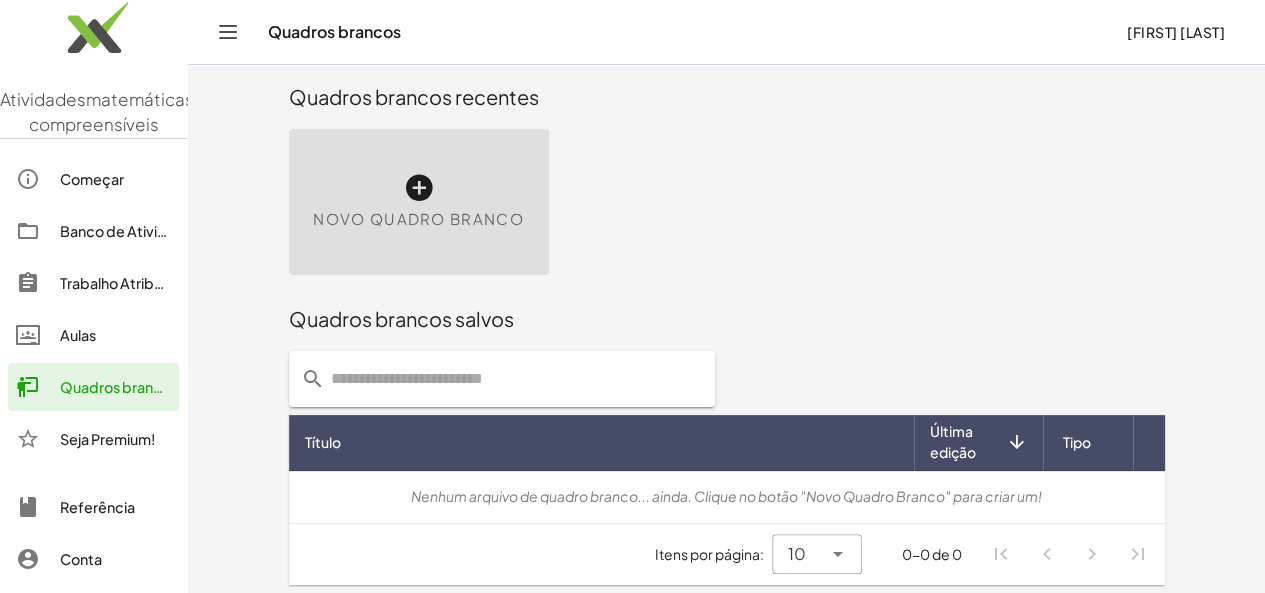 scroll, scrollTop: 15, scrollLeft: 0, axis: vertical 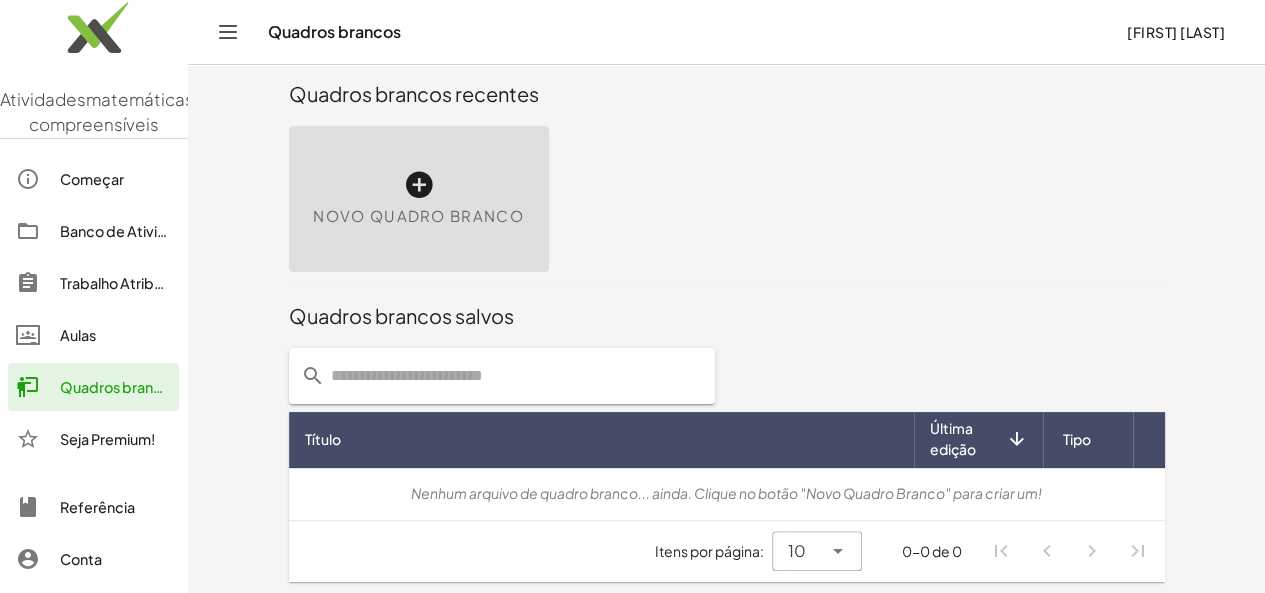 click on "Começar" 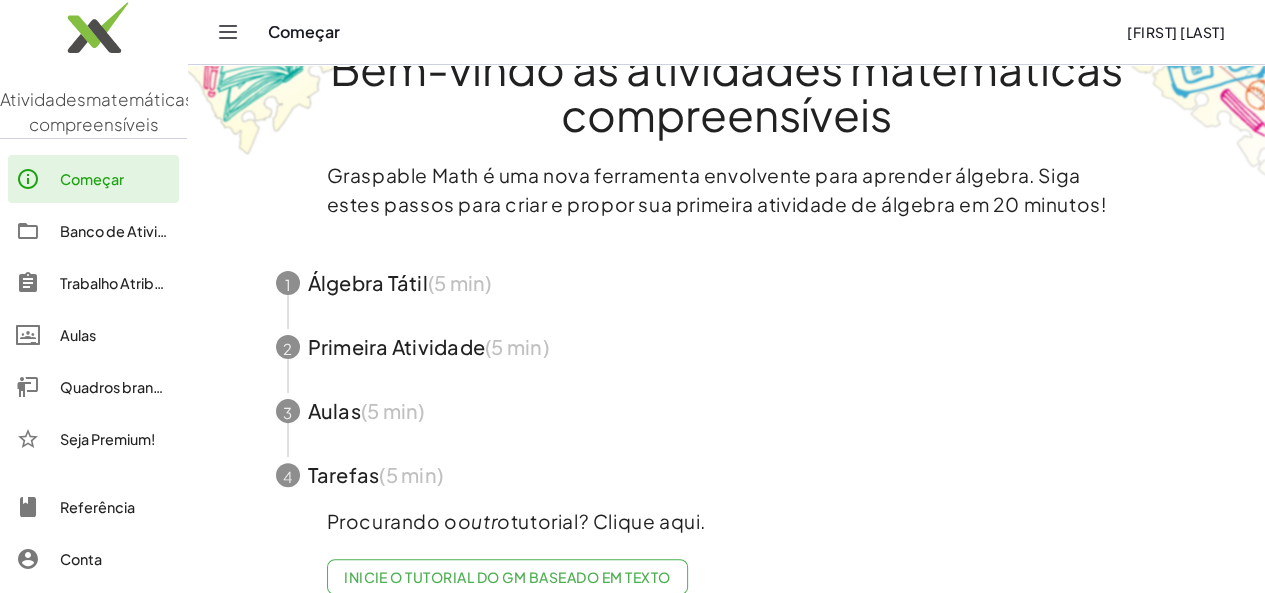 scroll, scrollTop: 109, scrollLeft: 0, axis: vertical 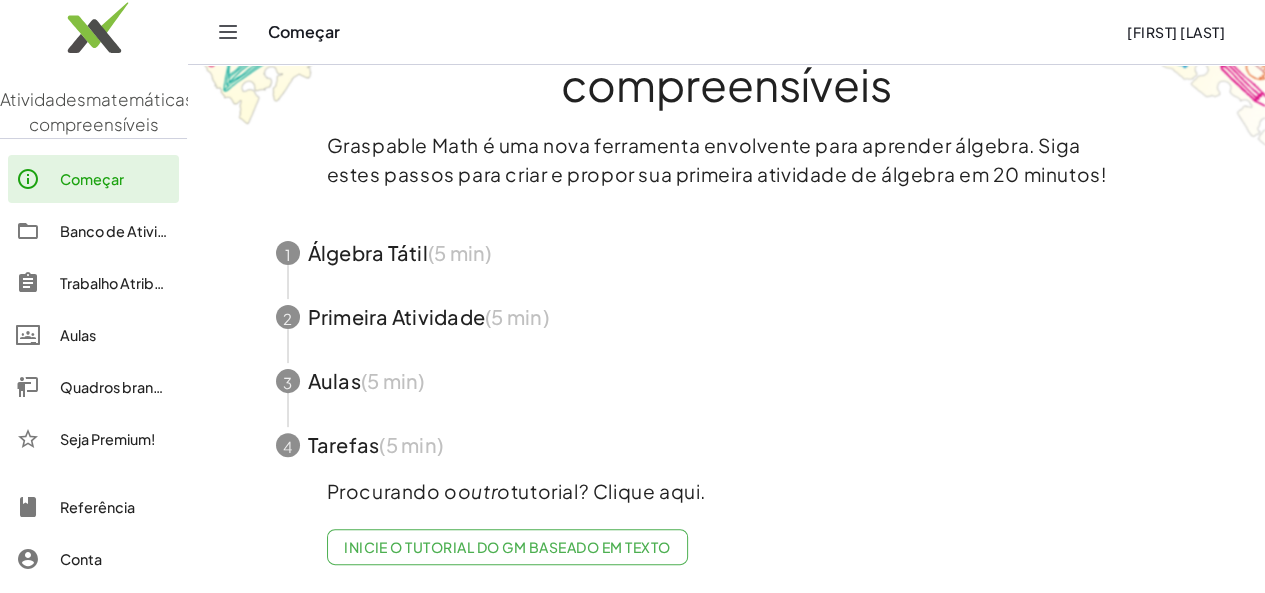 click on "Inicie o tutorial do GM baseado em texto" at bounding box center (507, 547) 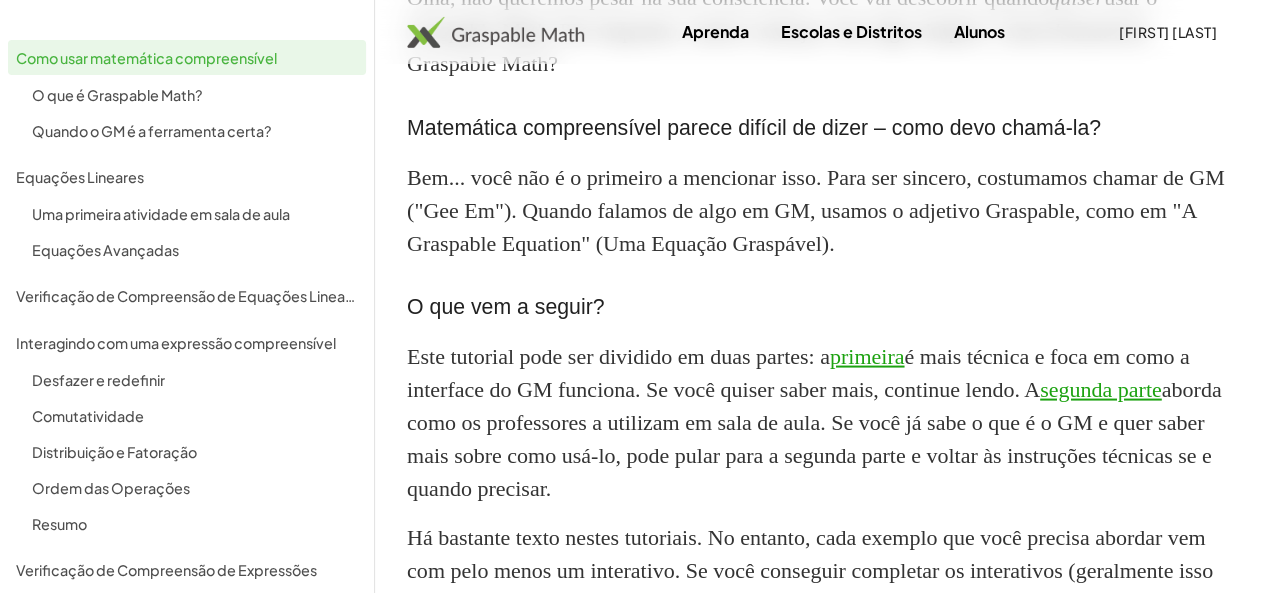 scroll, scrollTop: 2138, scrollLeft: 0, axis: vertical 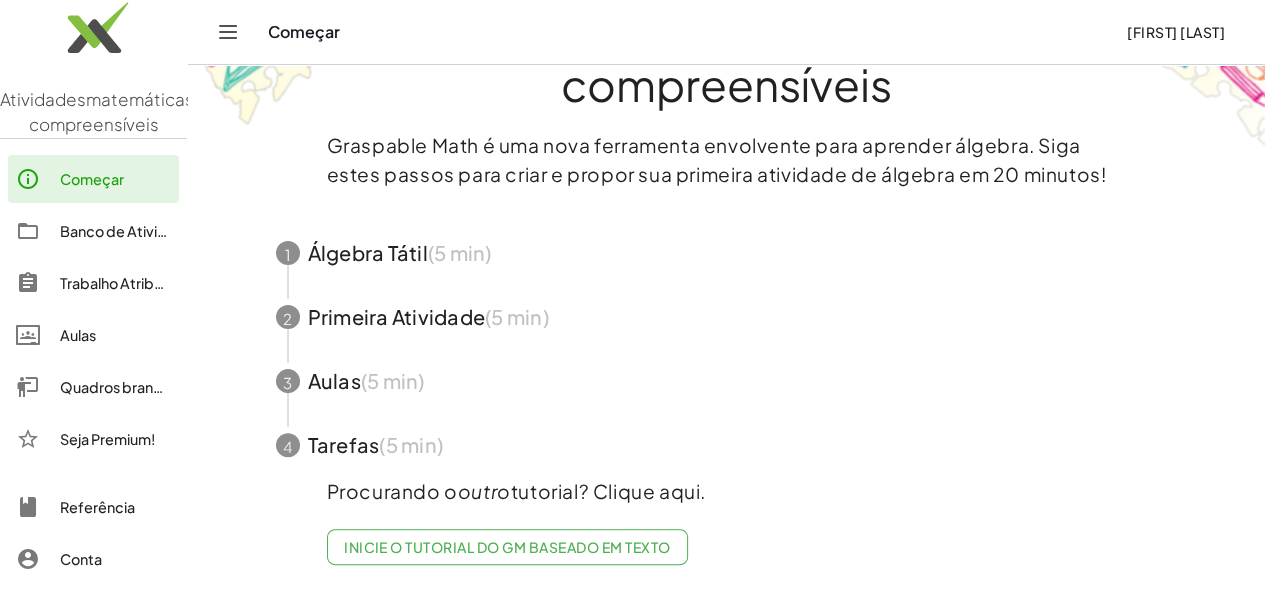 click on "Banco de Atividades" at bounding box center [130, 231] 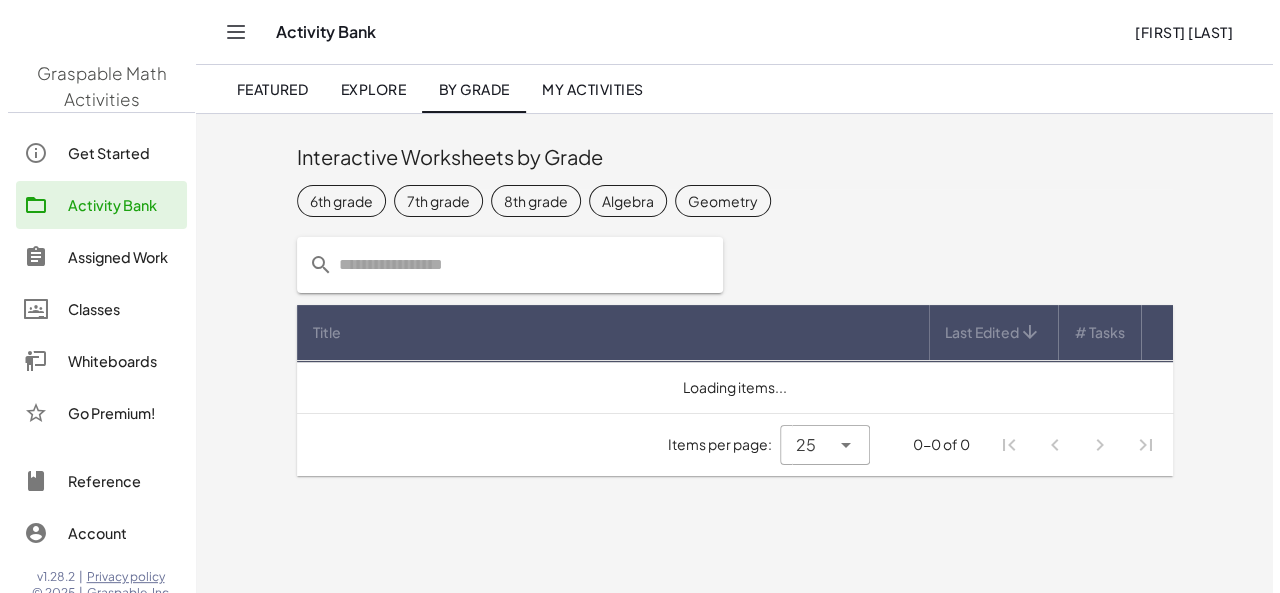 scroll, scrollTop: 0, scrollLeft: 0, axis: both 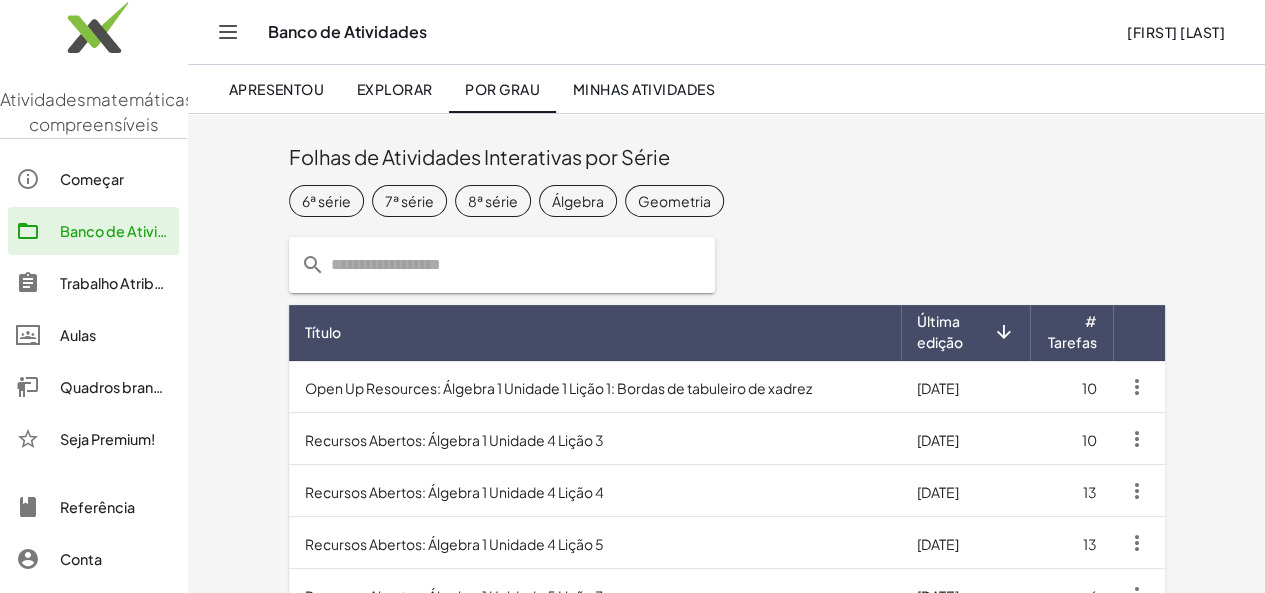 click on "Explorar" at bounding box center (395, 89) 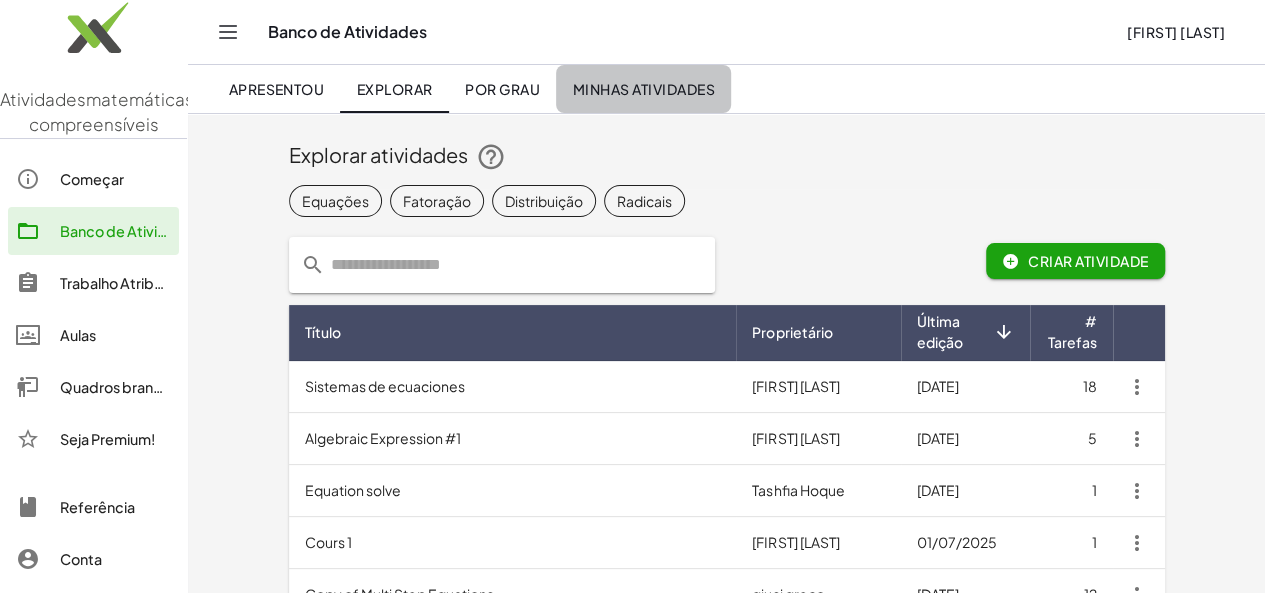 click on "Minhas Atividades" at bounding box center [644, 89] 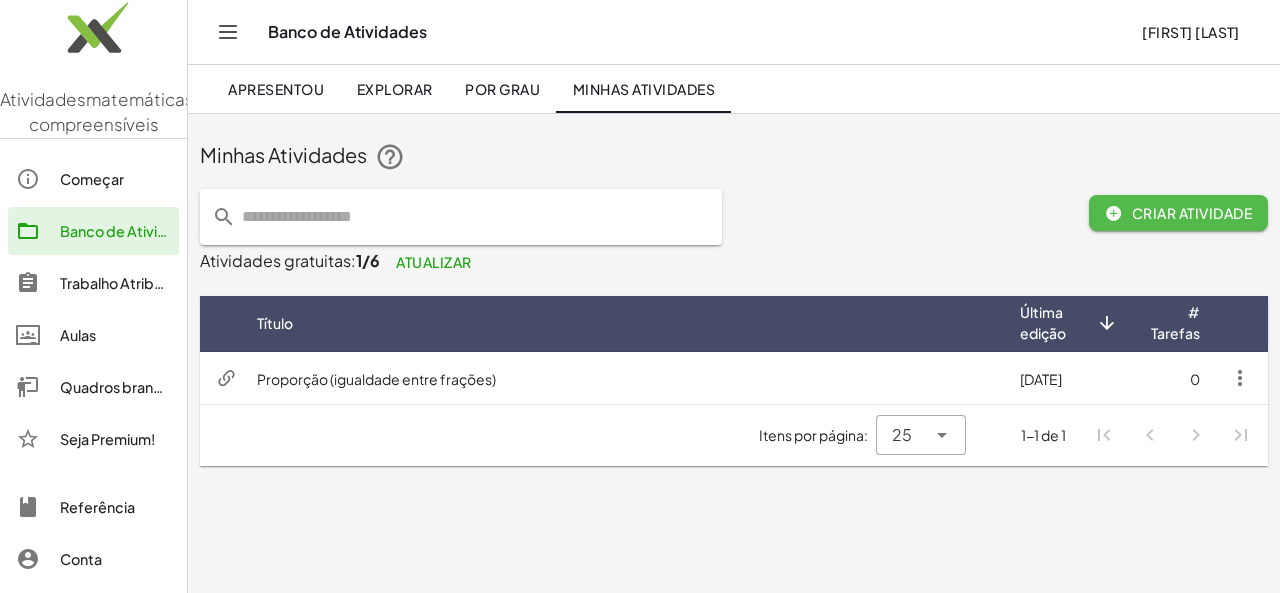 click on "Criar atividade" at bounding box center (1178, 213) 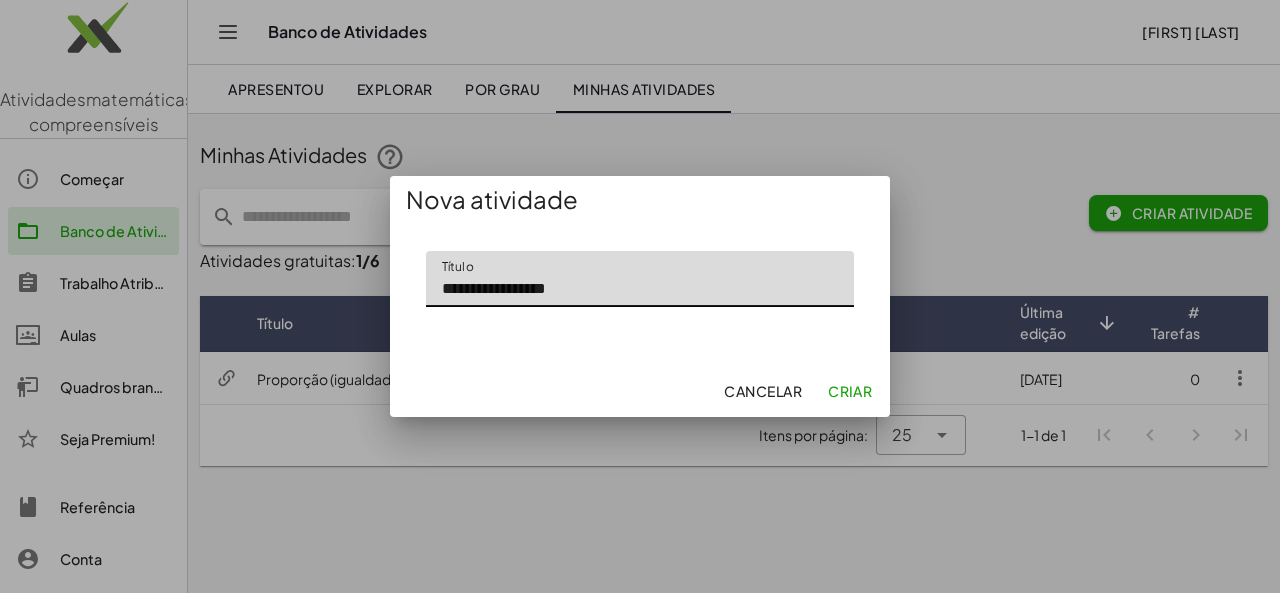 type on "**********" 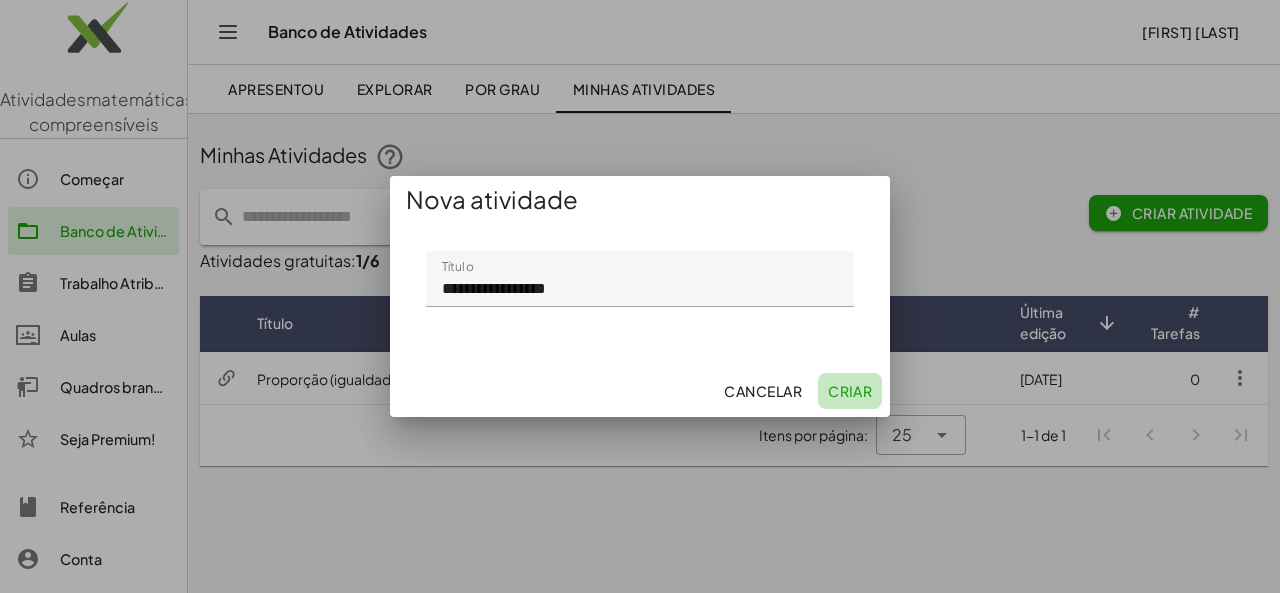 click on "Criar" at bounding box center [850, 391] 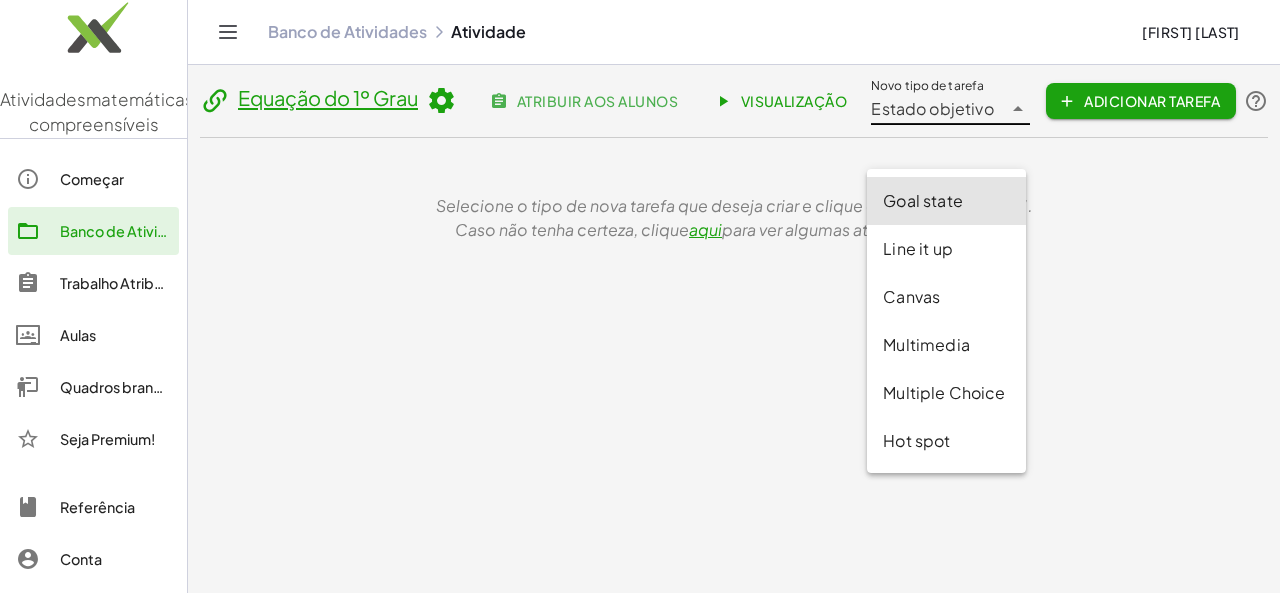 click 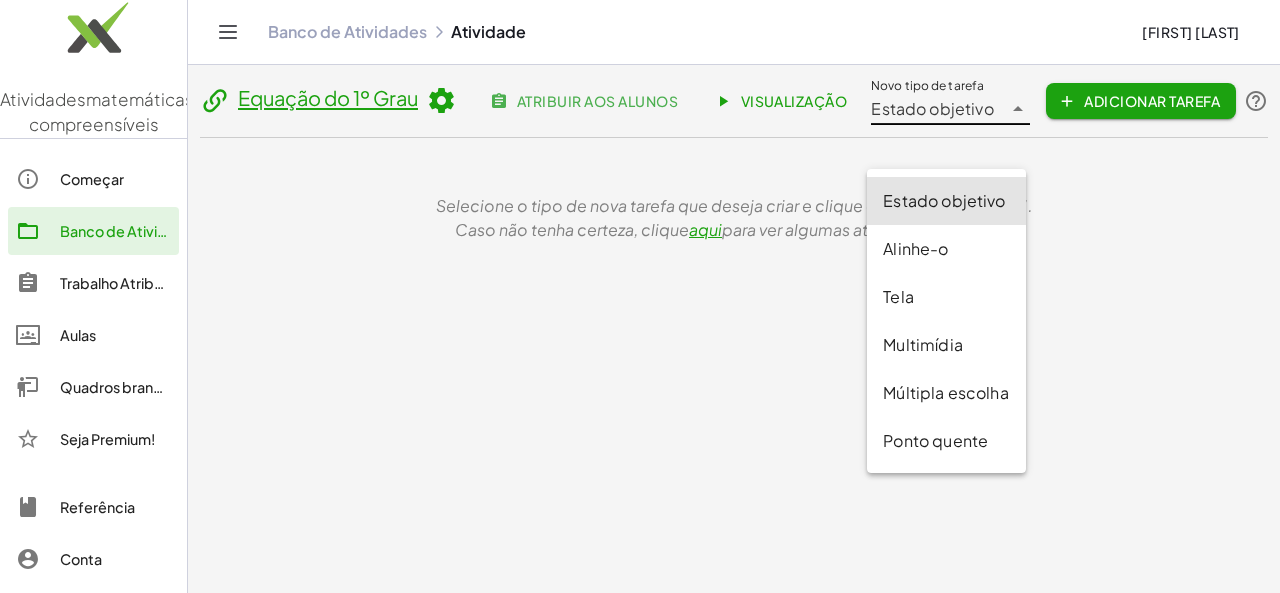 click on "Alinhe-o" at bounding box center (946, 249) 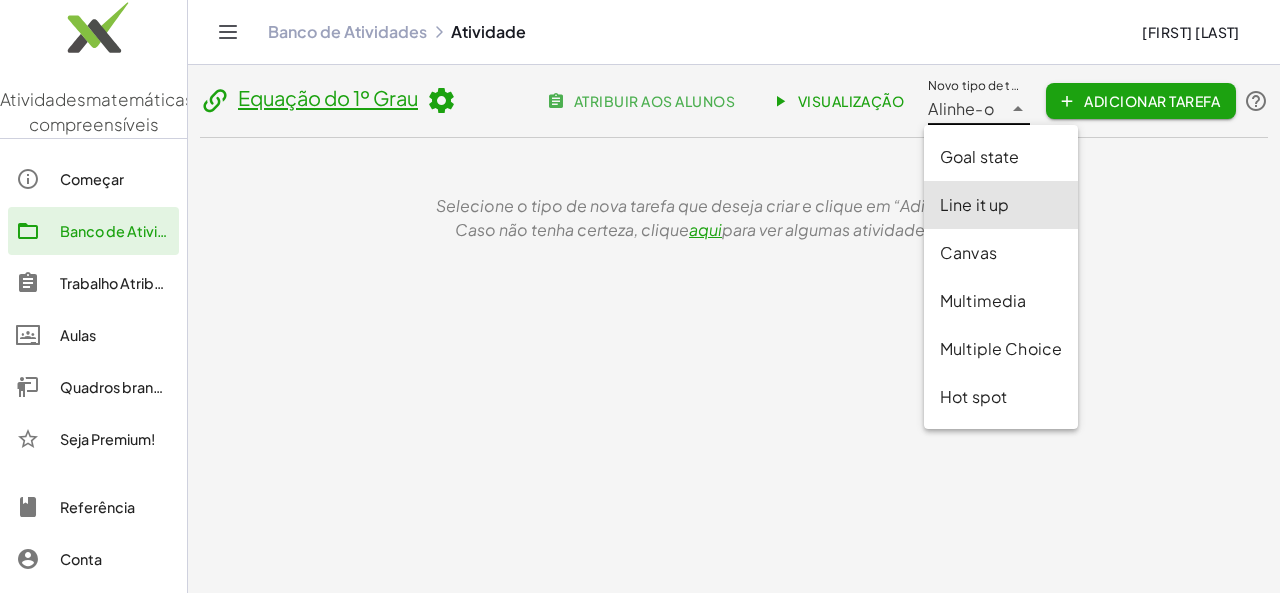 click on "Alinhe-o" at bounding box center [960, 108] 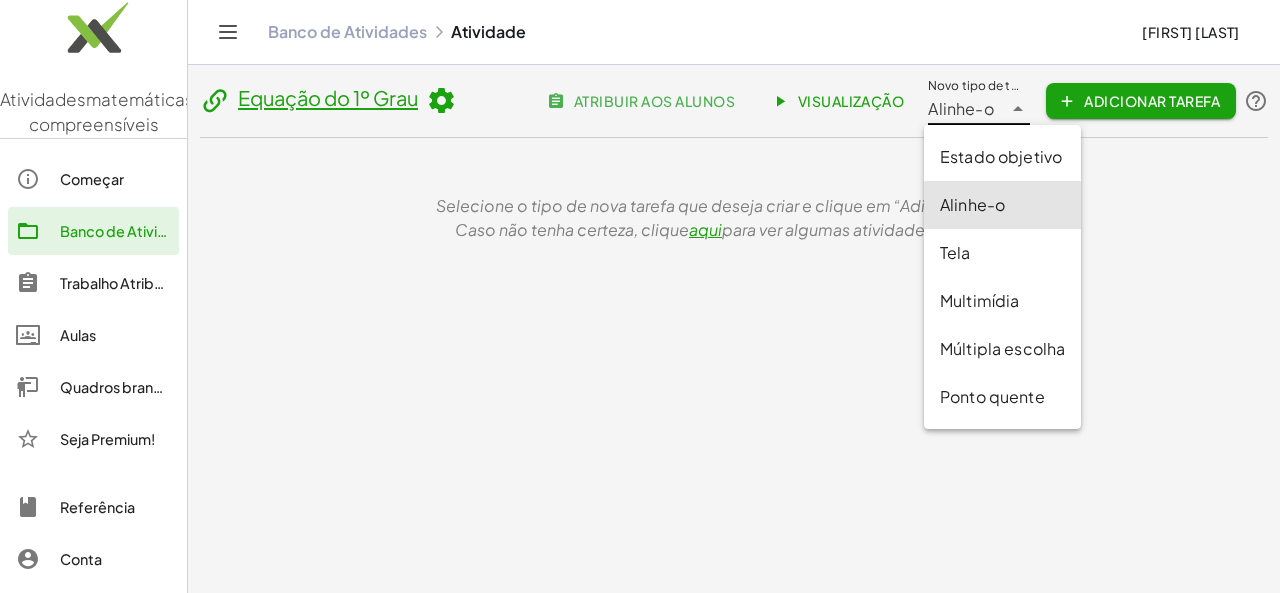 click on "Tela" at bounding box center (1002, 253) 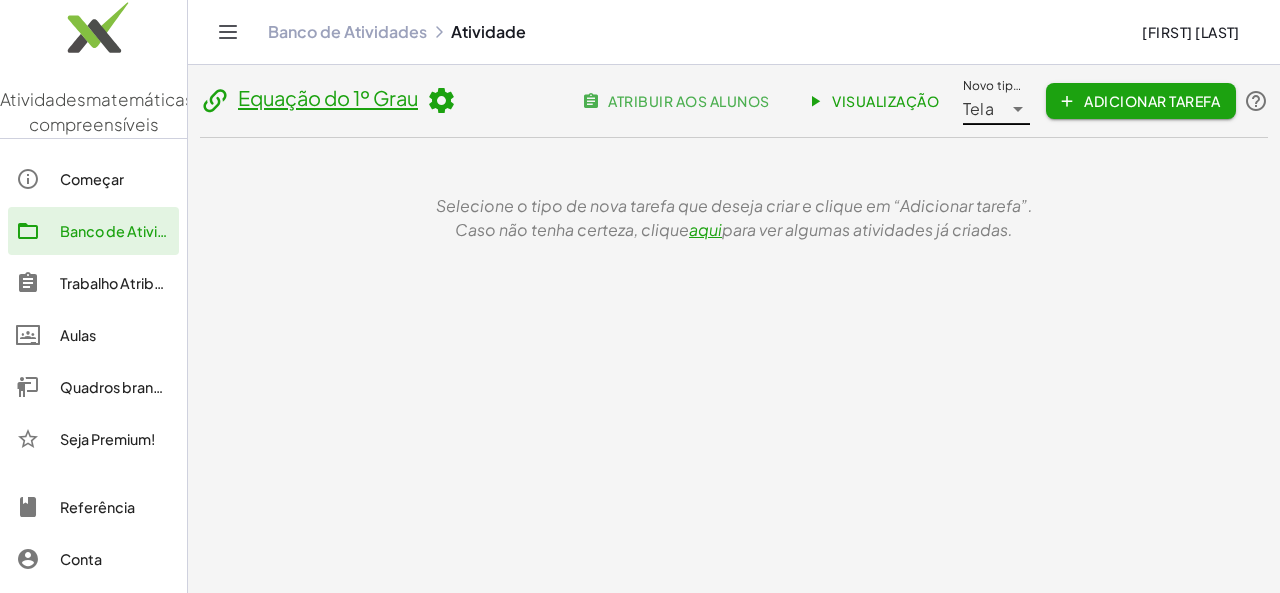 click 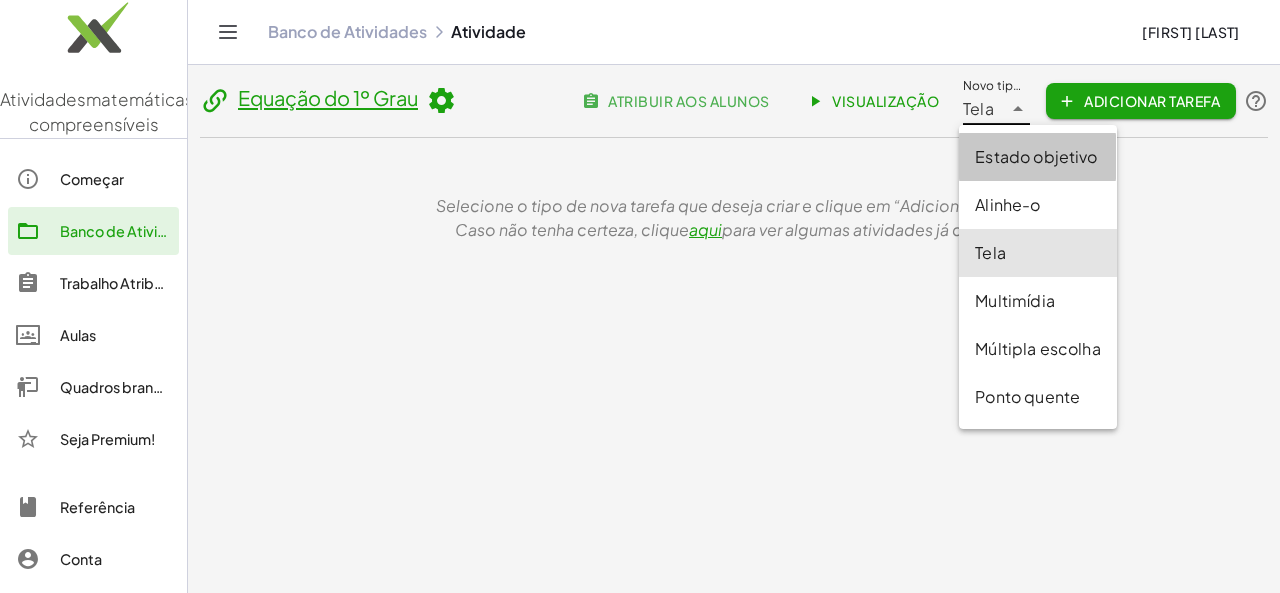click on "Estado objetivo" at bounding box center (1036, 156) 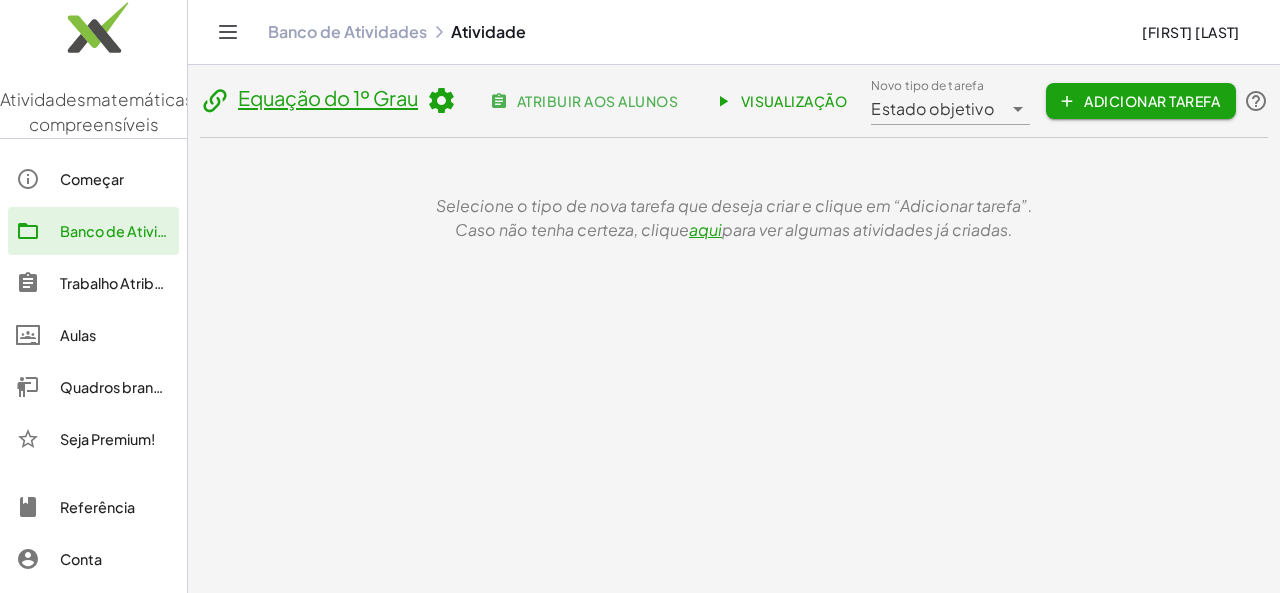 click on "Selecione o tipo de nova tarefa que deseja criar e clique em “Adicionar tarefa”.  Caso não tenha certeza, clique  aqui  para ver algumas atividades já criadas." at bounding box center (734, 218) 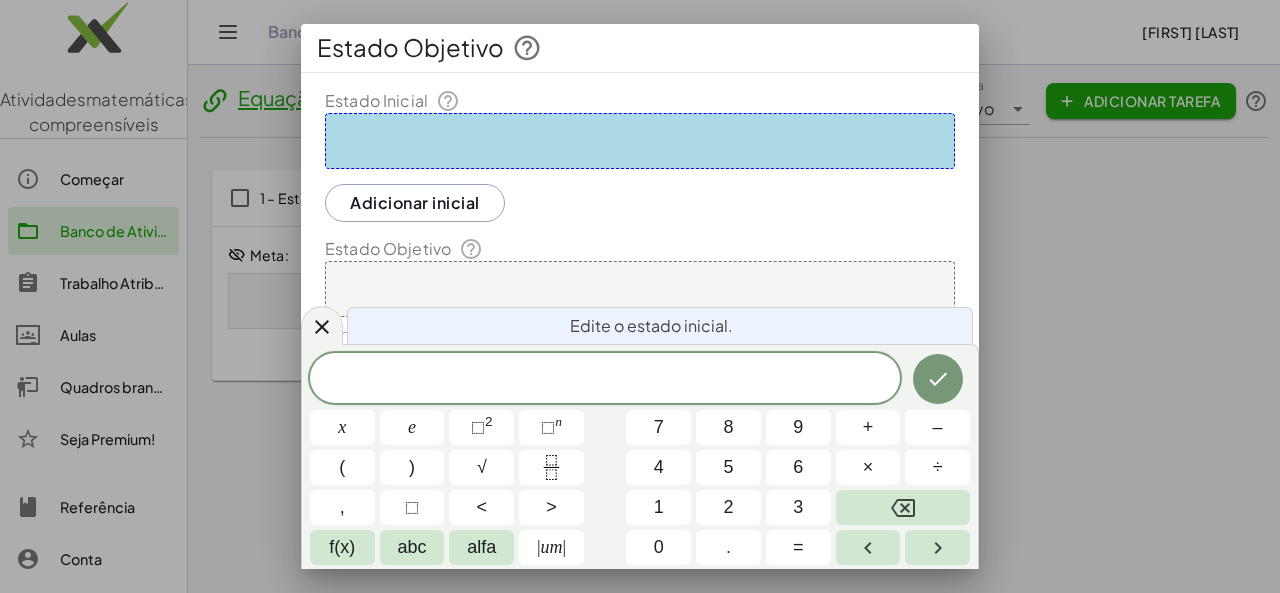 scroll, scrollTop: 0, scrollLeft: 0, axis: both 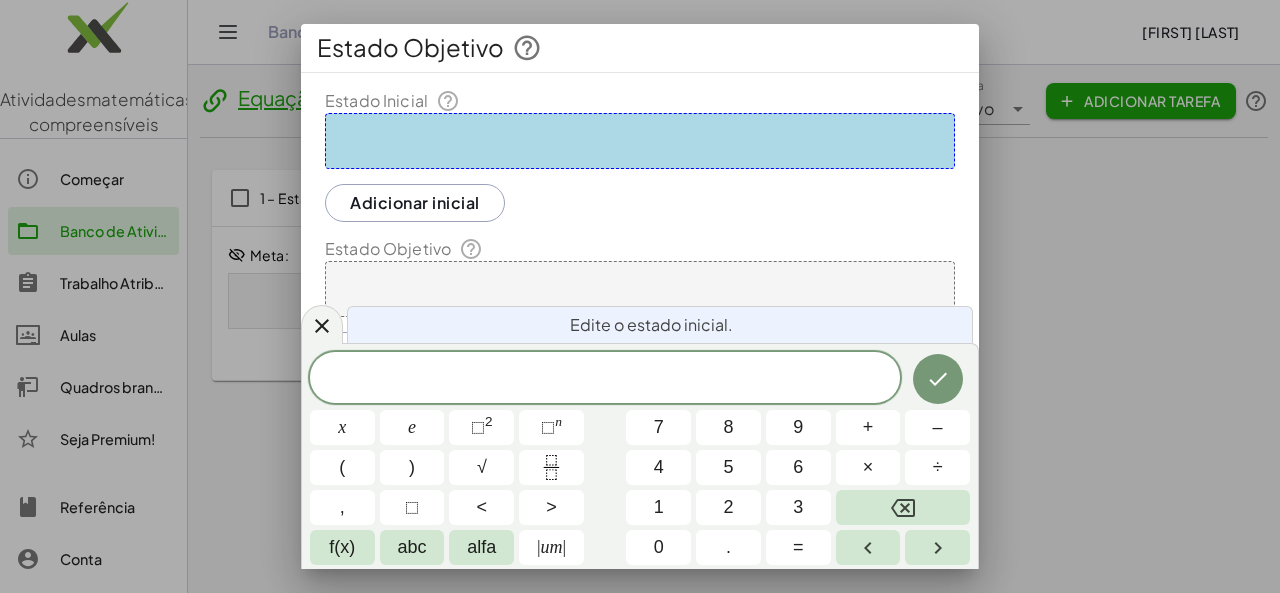 click at bounding box center [640, 141] 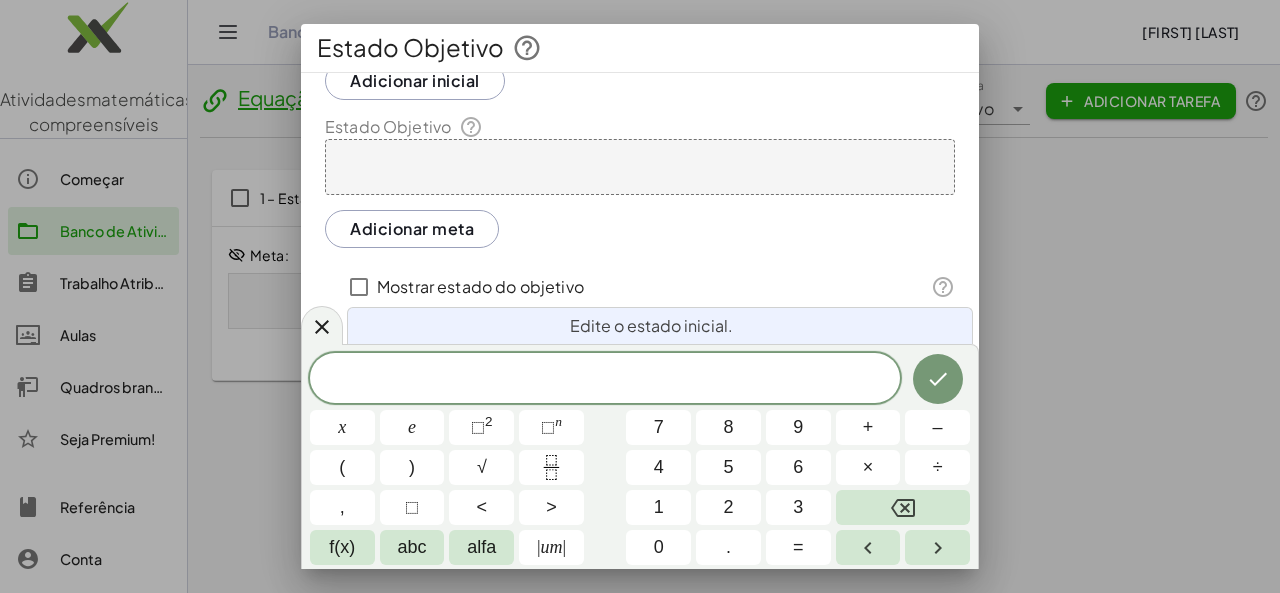 scroll, scrollTop: 0, scrollLeft: 0, axis: both 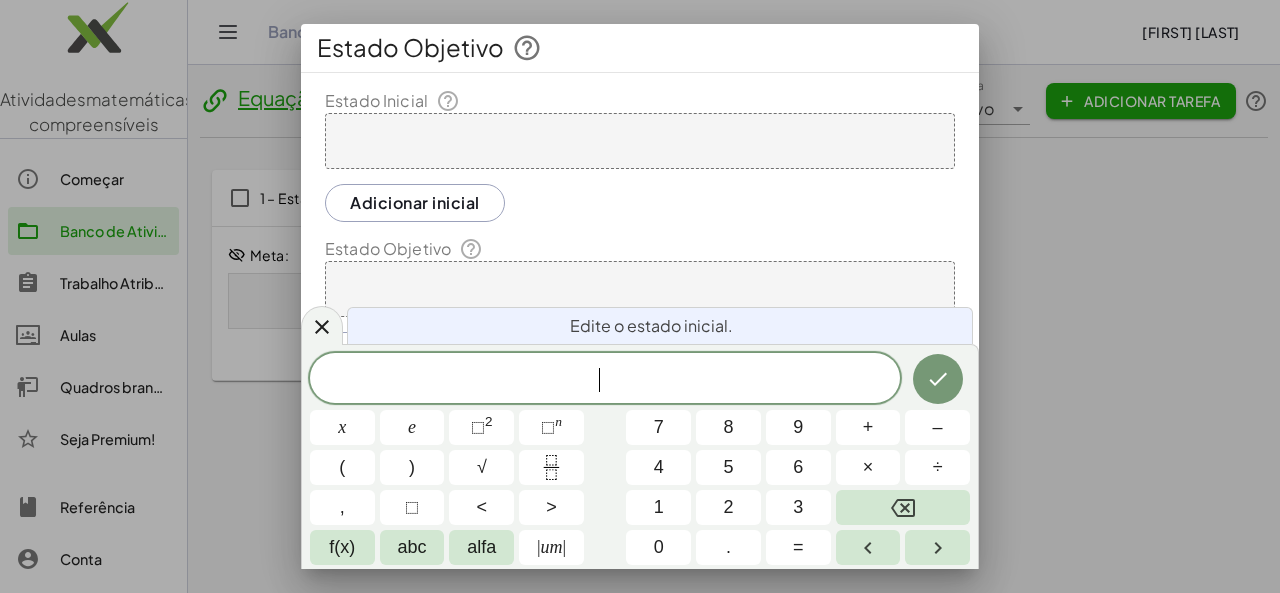 click at bounding box center [640, 141] 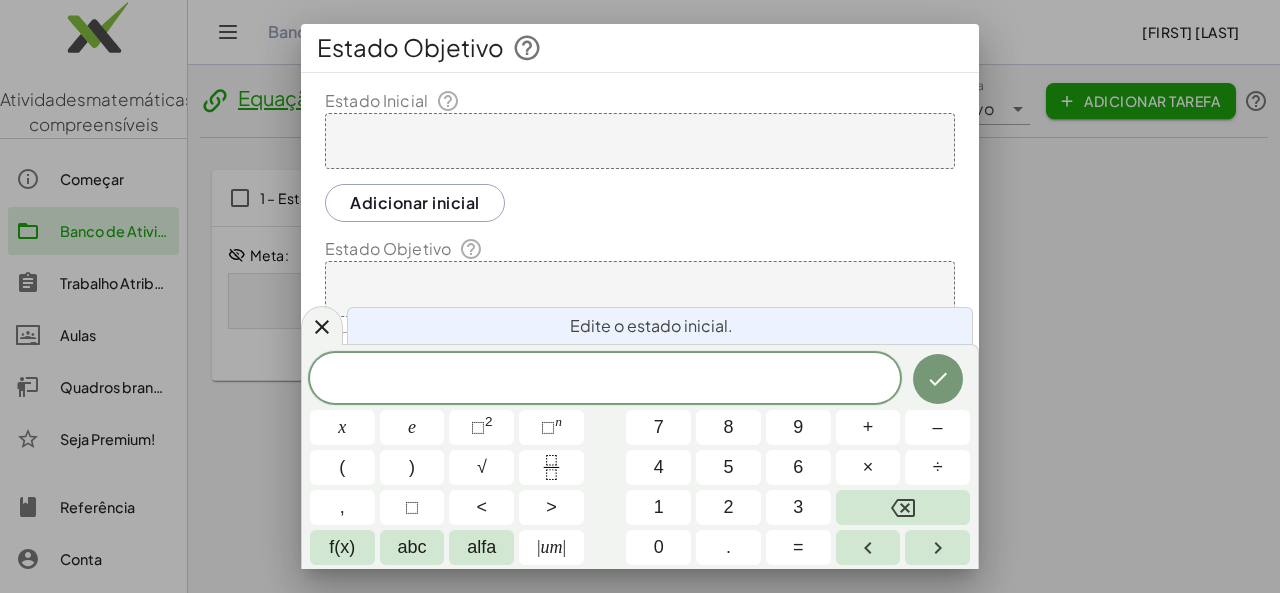 click at bounding box center [640, 141] 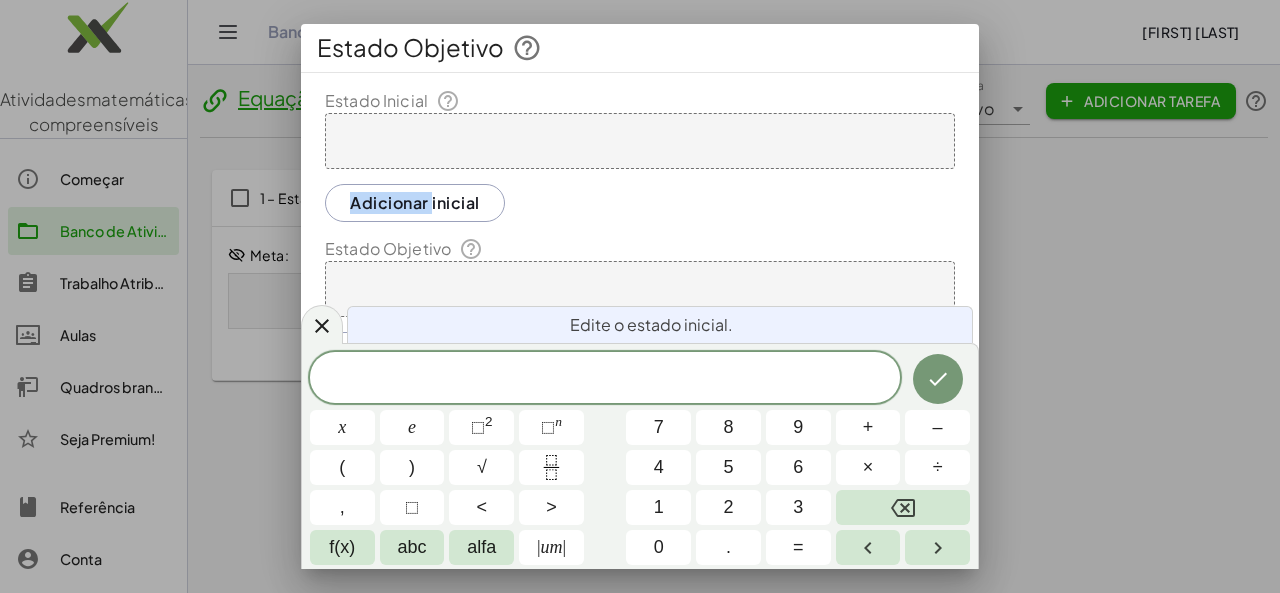 click at bounding box center [640, 141] 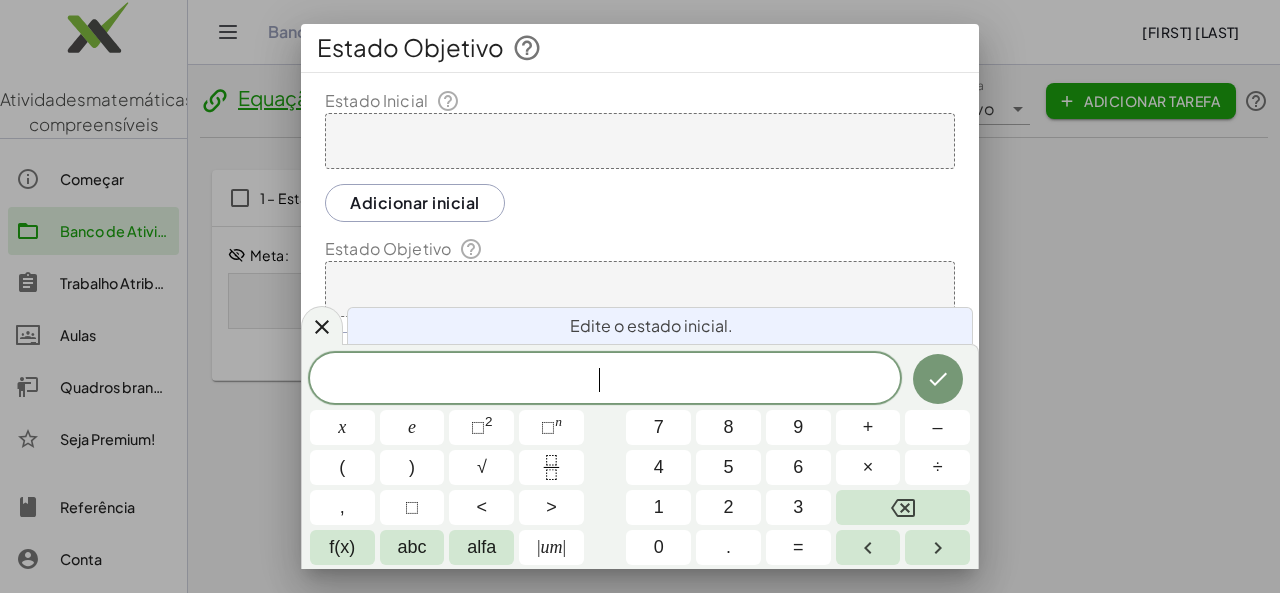 click at bounding box center [640, 141] 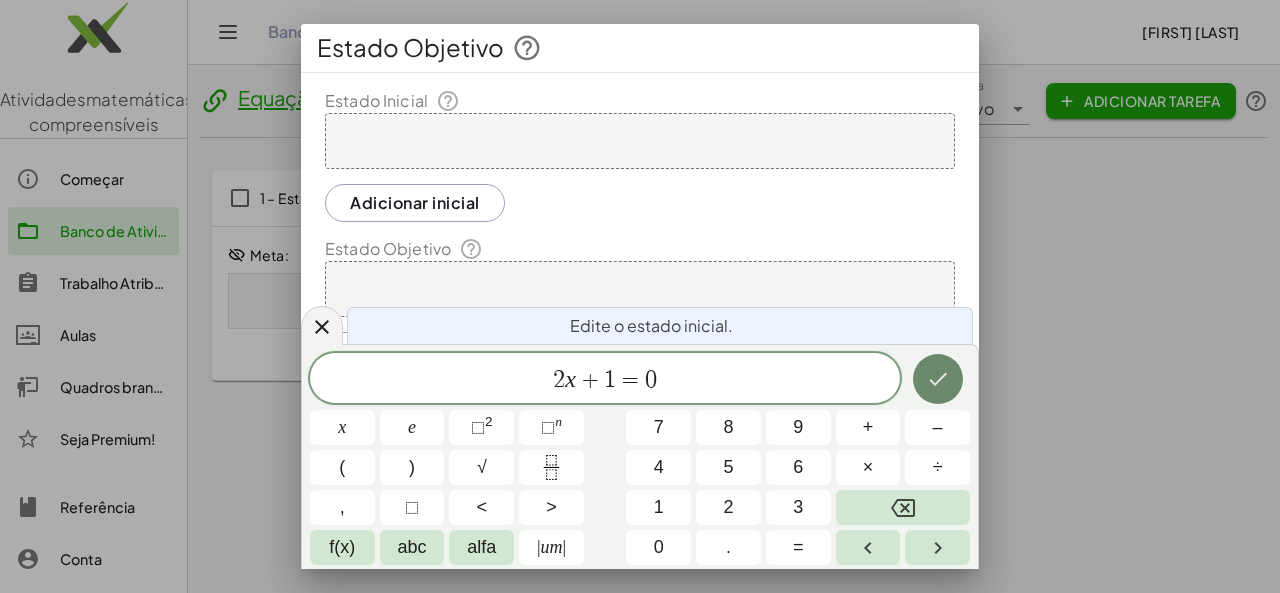 click 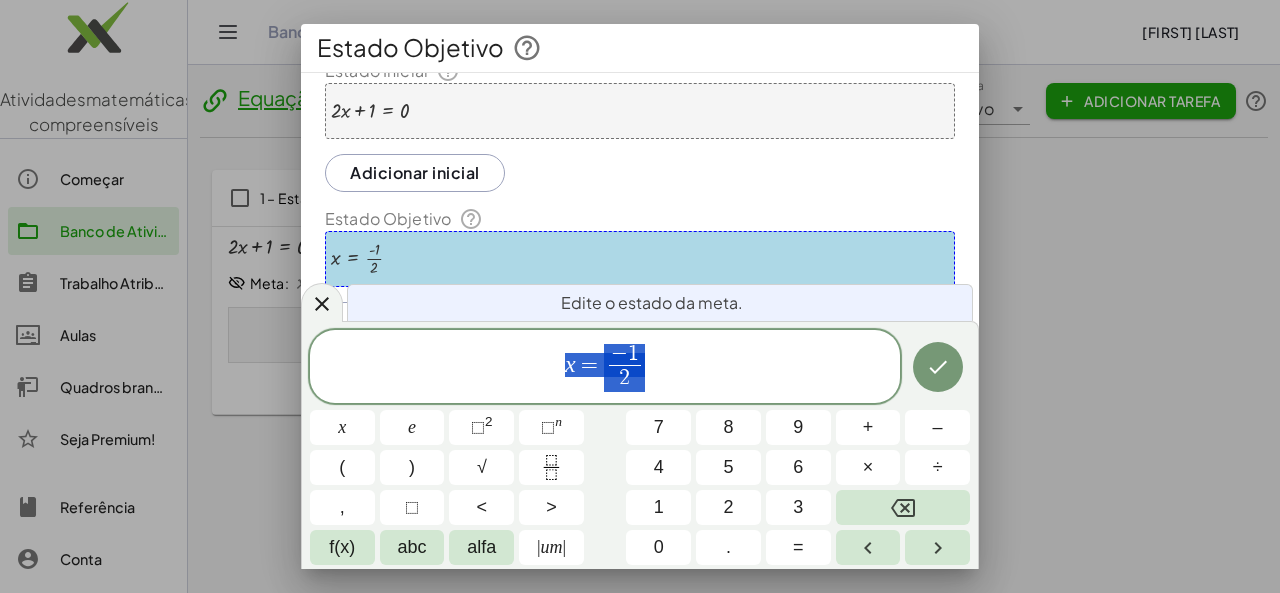 scroll, scrollTop: 0, scrollLeft: 0, axis: both 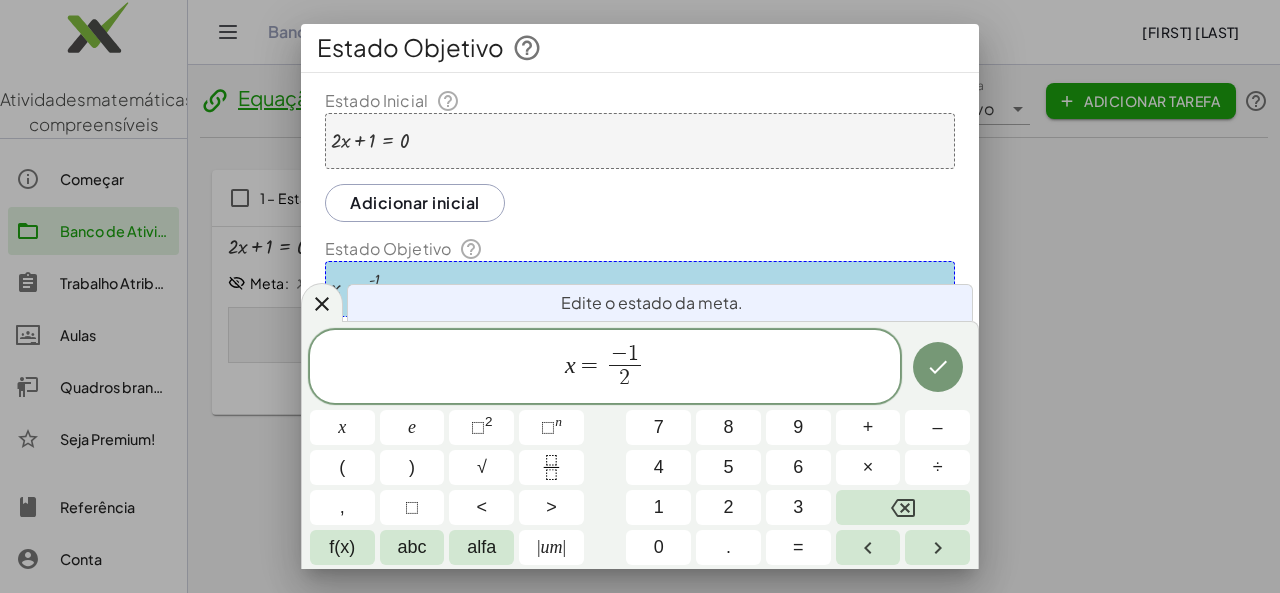 click on "+ · 2 · x + 1 = 0" at bounding box center [640, 141] 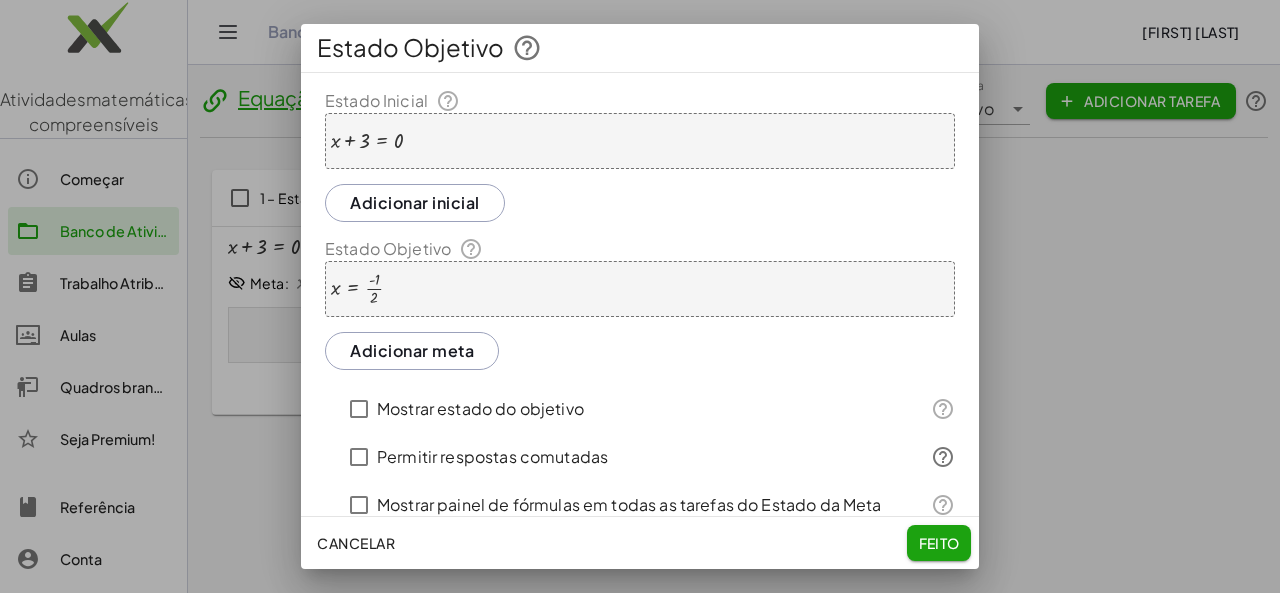 click on "Adicionar inicial" at bounding box center [415, 202] 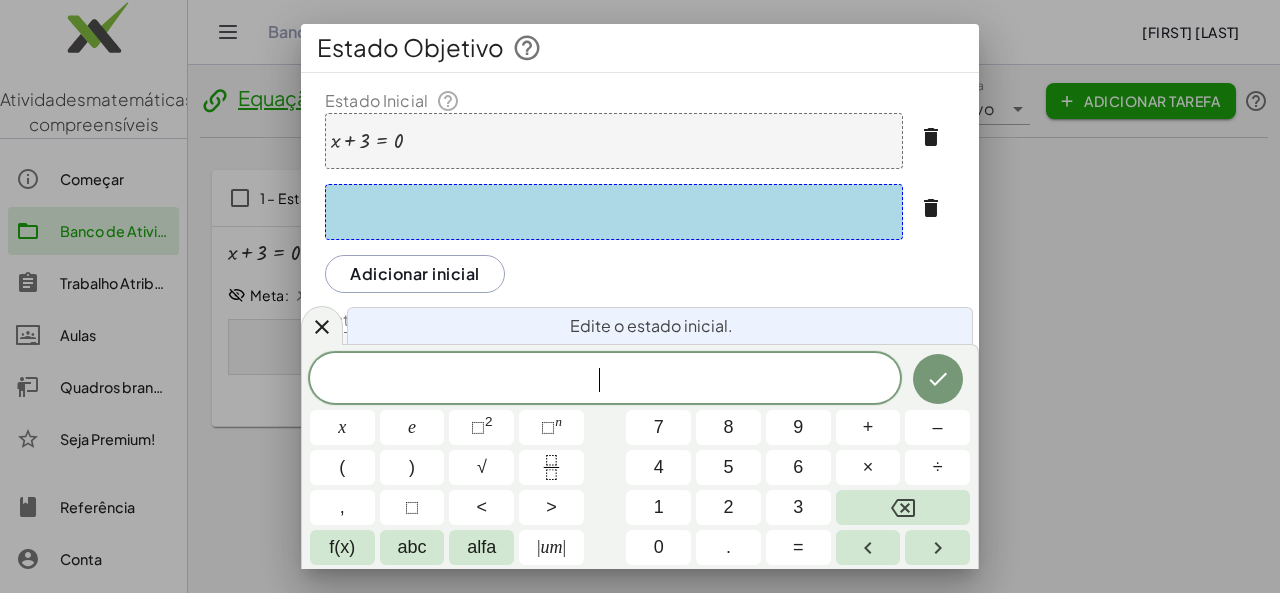 click at bounding box center (614, 212) 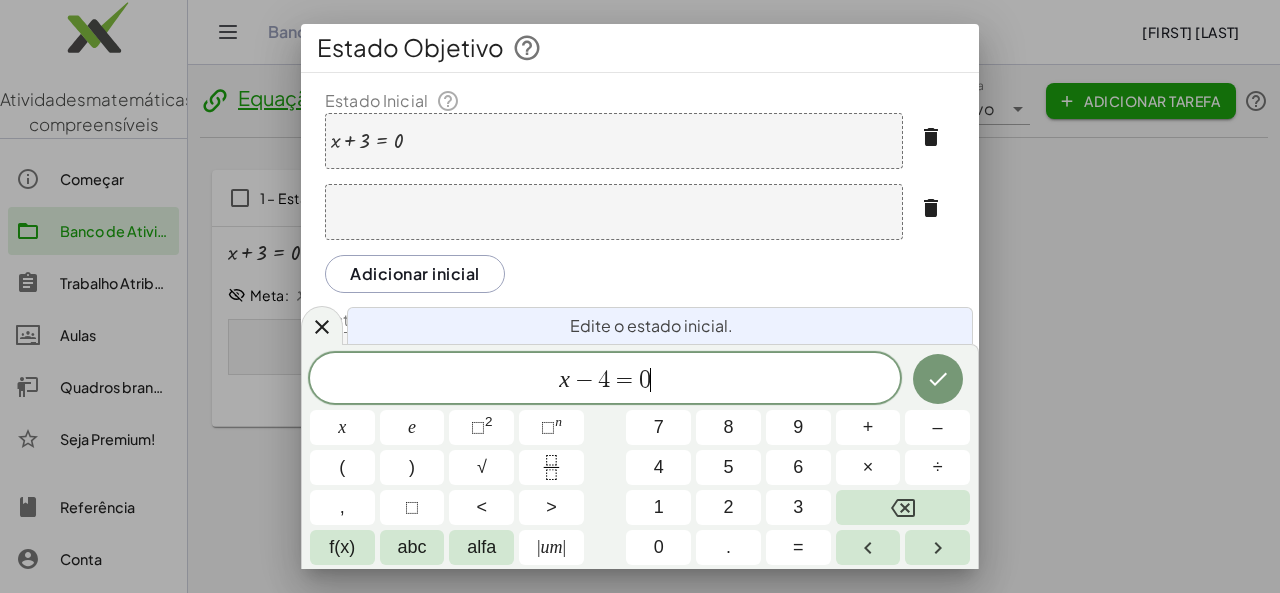 click on "x − 4 = 0 ​ x e ⬚  2 ⬚  n 7 8 9 + – ( ) √ 4 5 6 × ÷ , ⬚ < > 1 2 3 f(x) abc alfa |  um  | 0 . =" at bounding box center (640, 459) 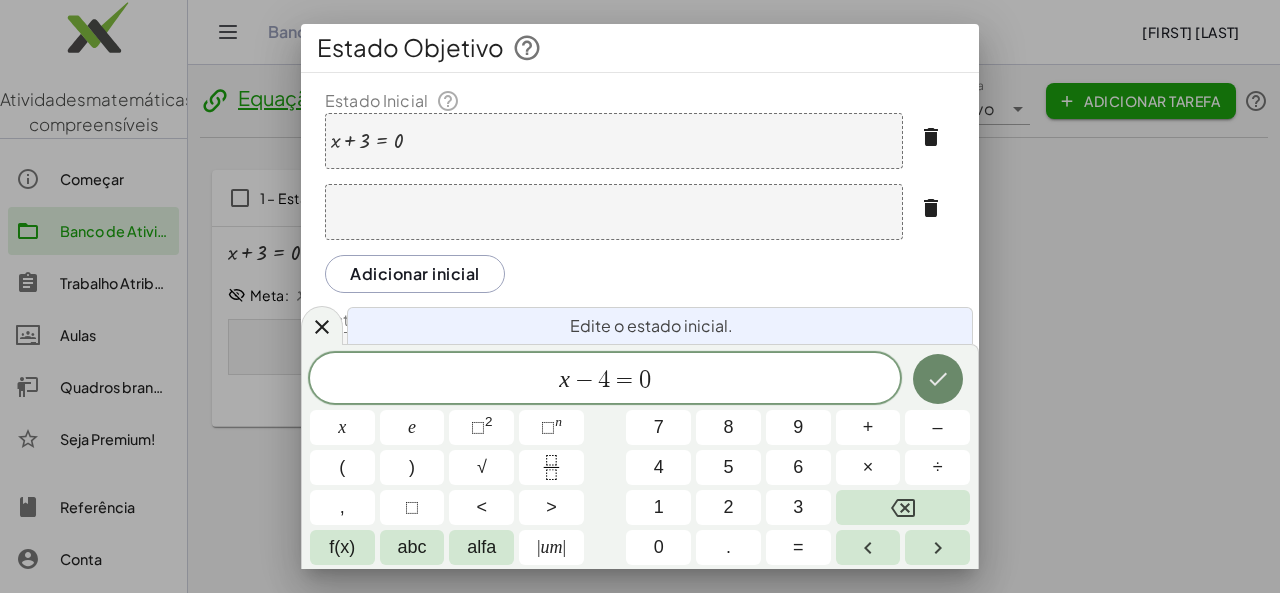 click 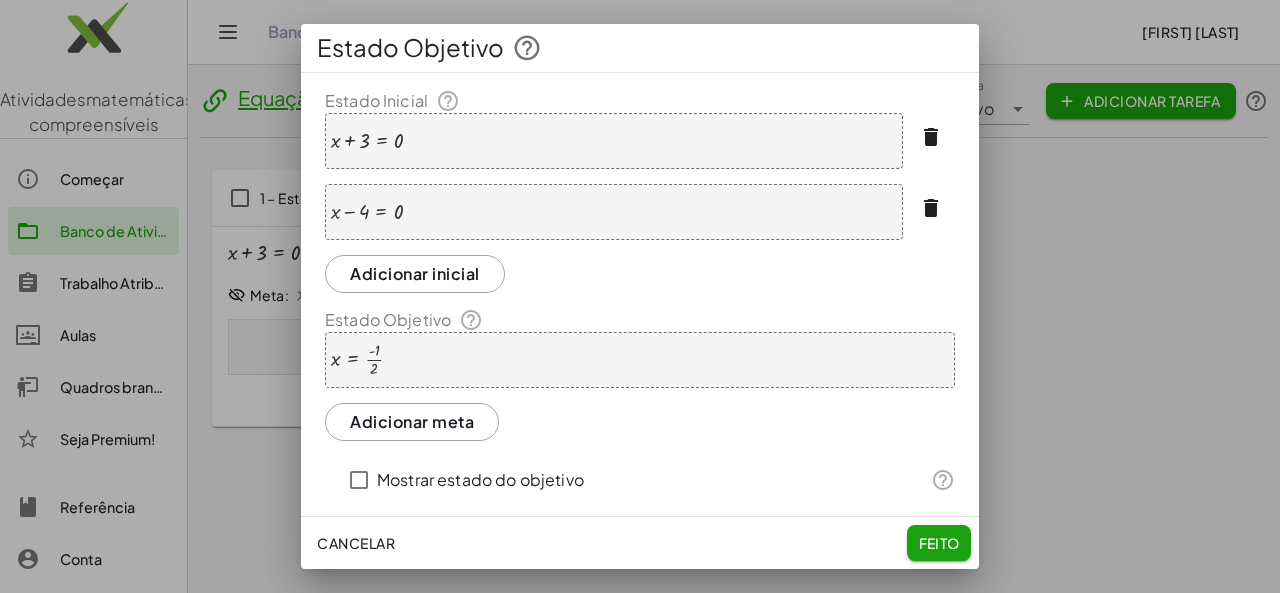 click on "Adicionar inicial" at bounding box center [415, 273] 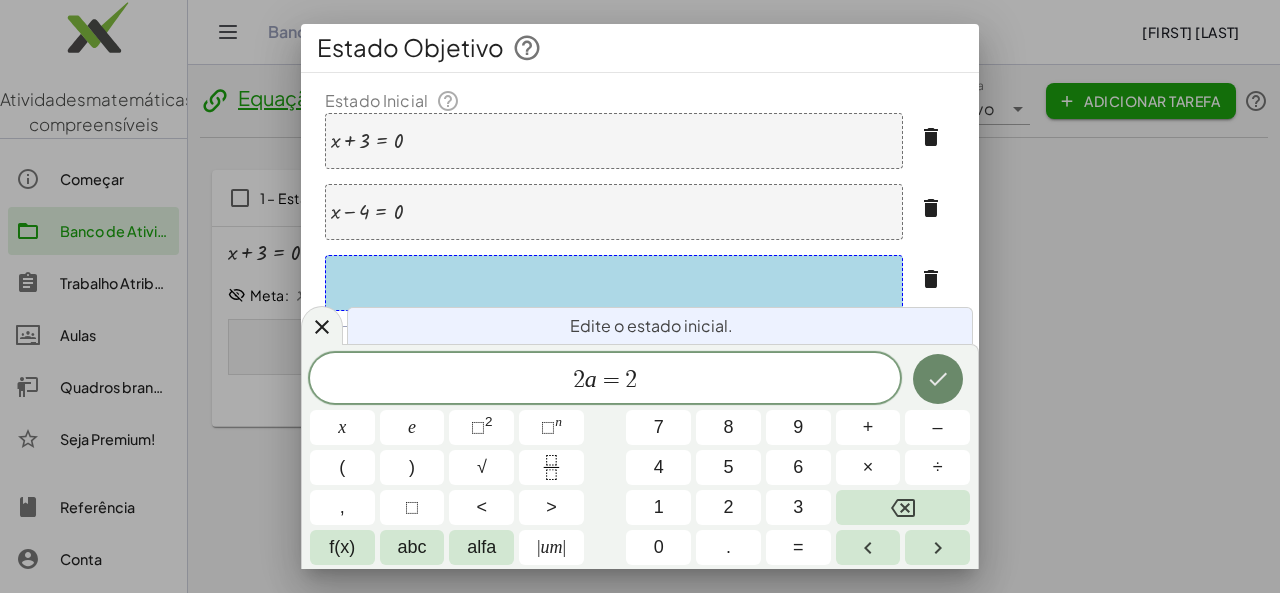 click 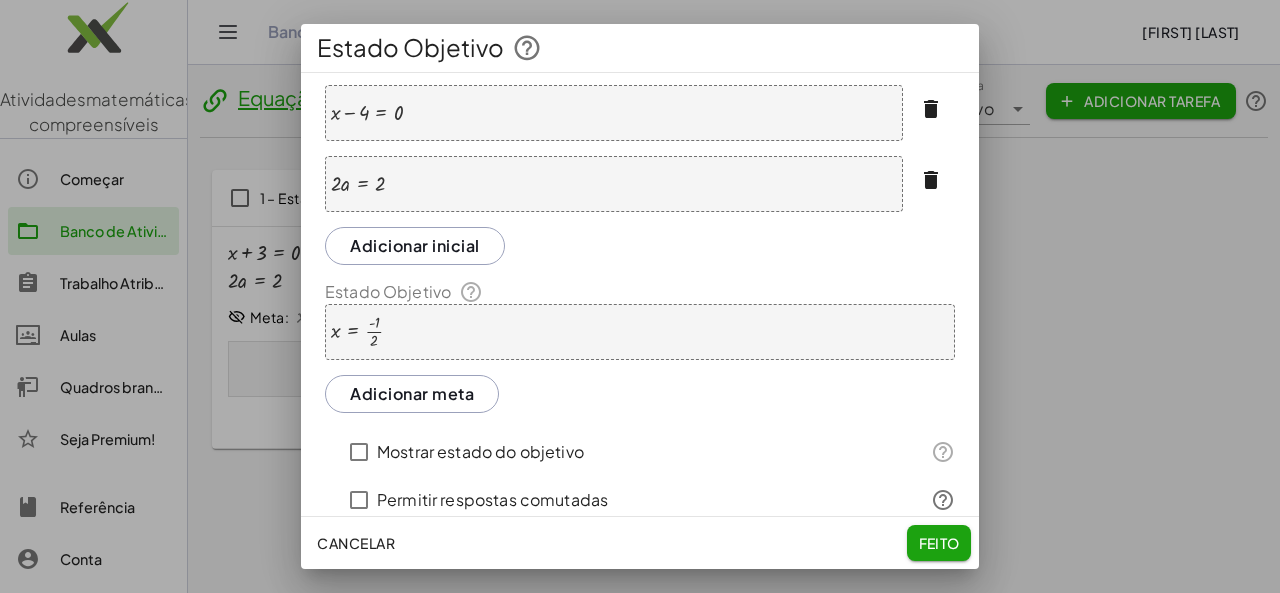 scroll, scrollTop: 68, scrollLeft: 0, axis: vertical 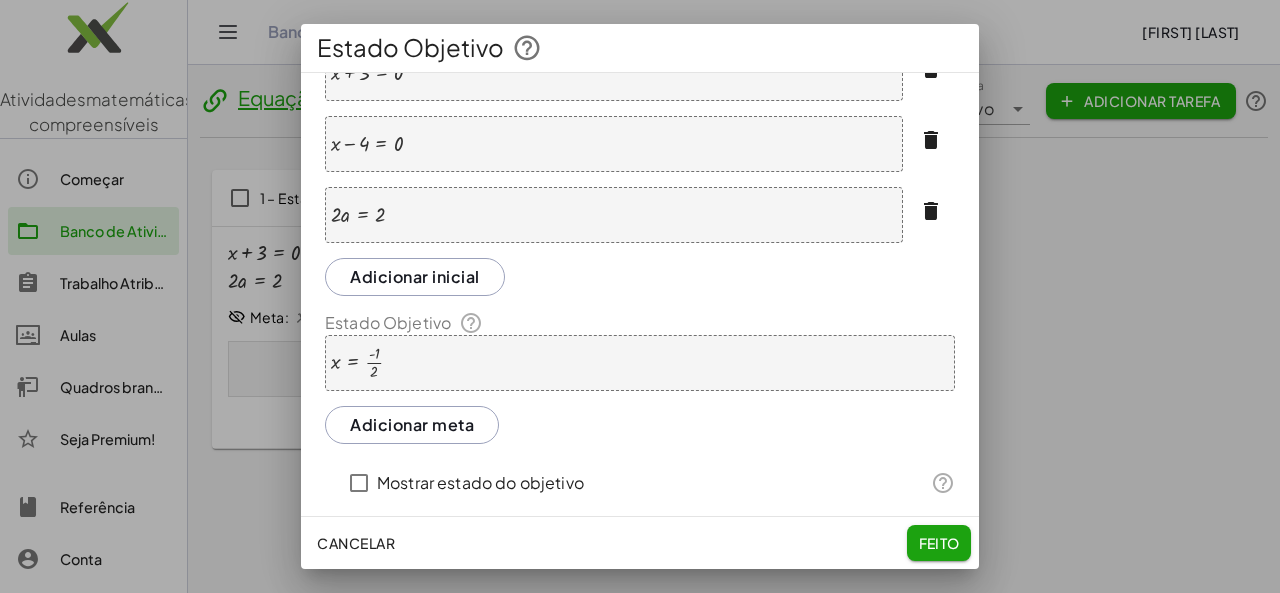 click at bounding box center [640, 296] 